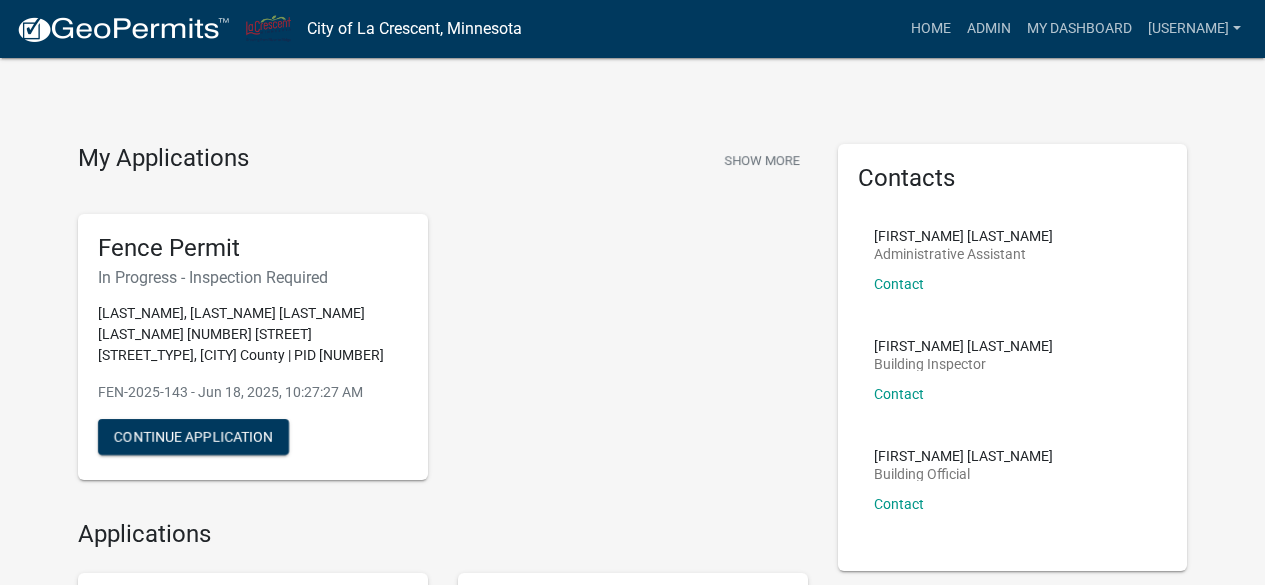 scroll, scrollTop: 0, scrollLeft: 0, axis: both 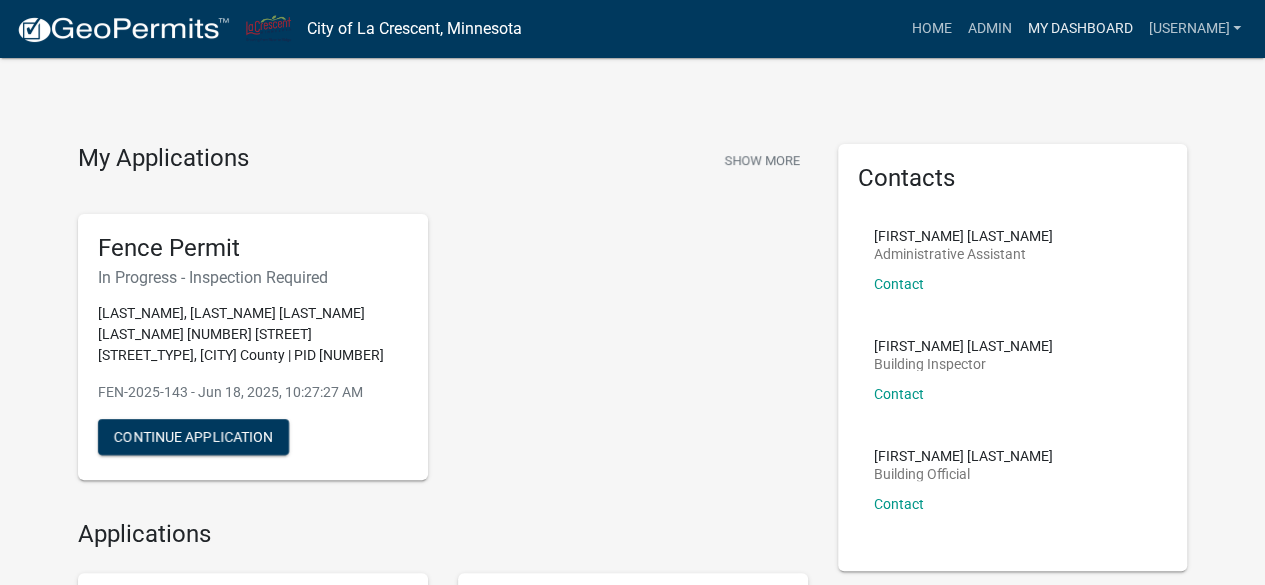 click on "My Dashboard" at bounding box center [1079, 29] 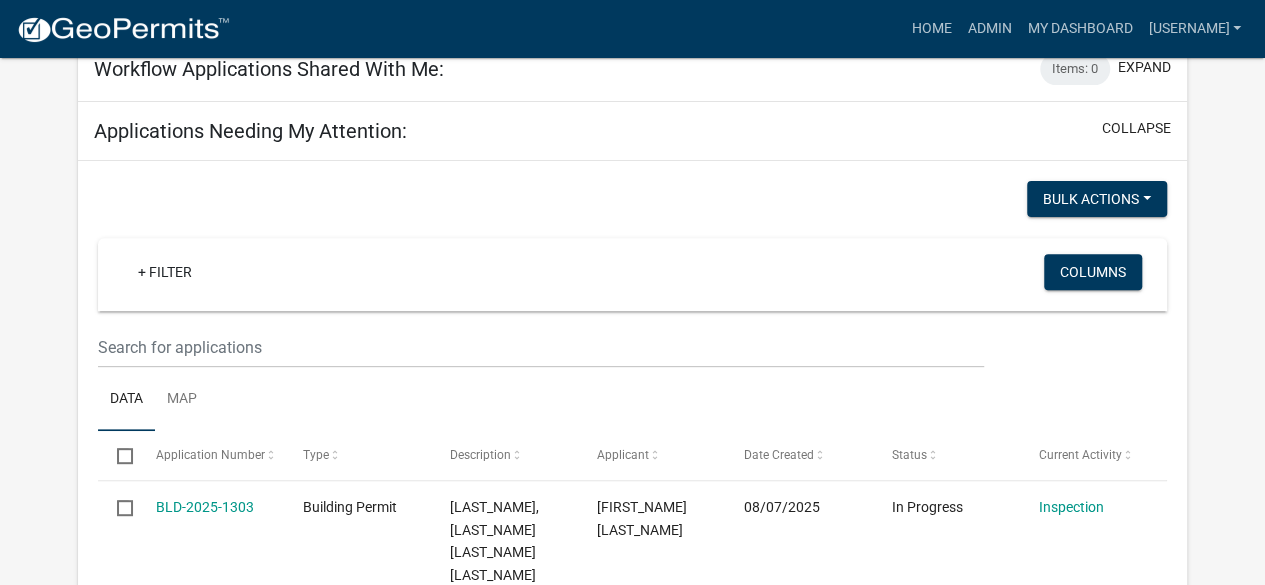 scroll, scrollTop: 283, scrollLeft: 0, axis: vertical 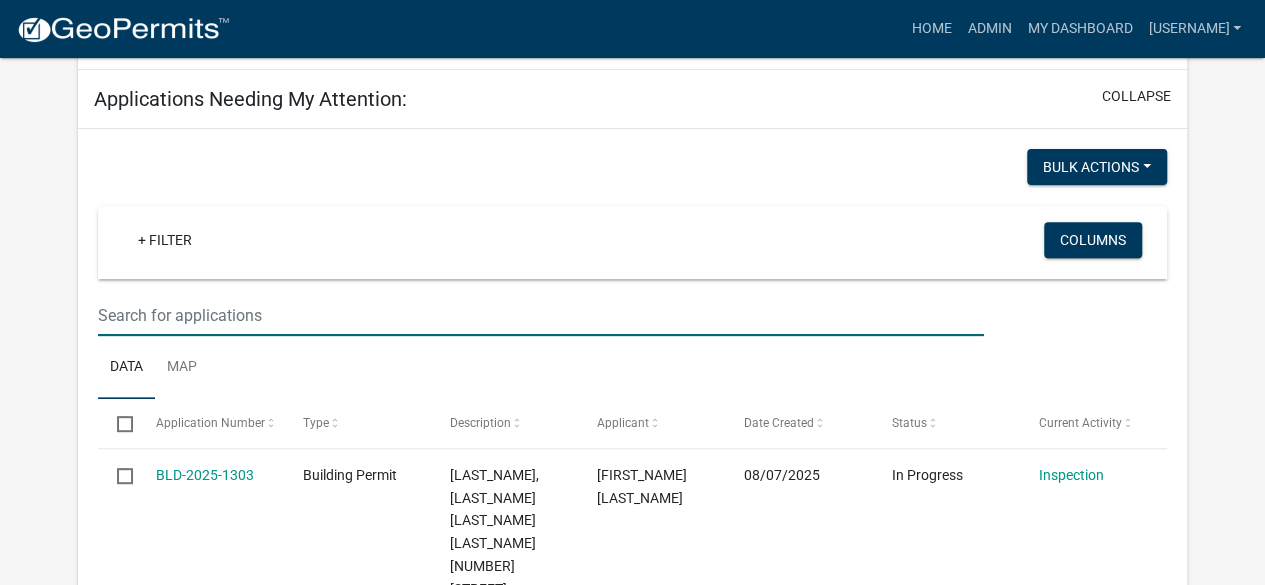 click at bounding box center [540, 315] 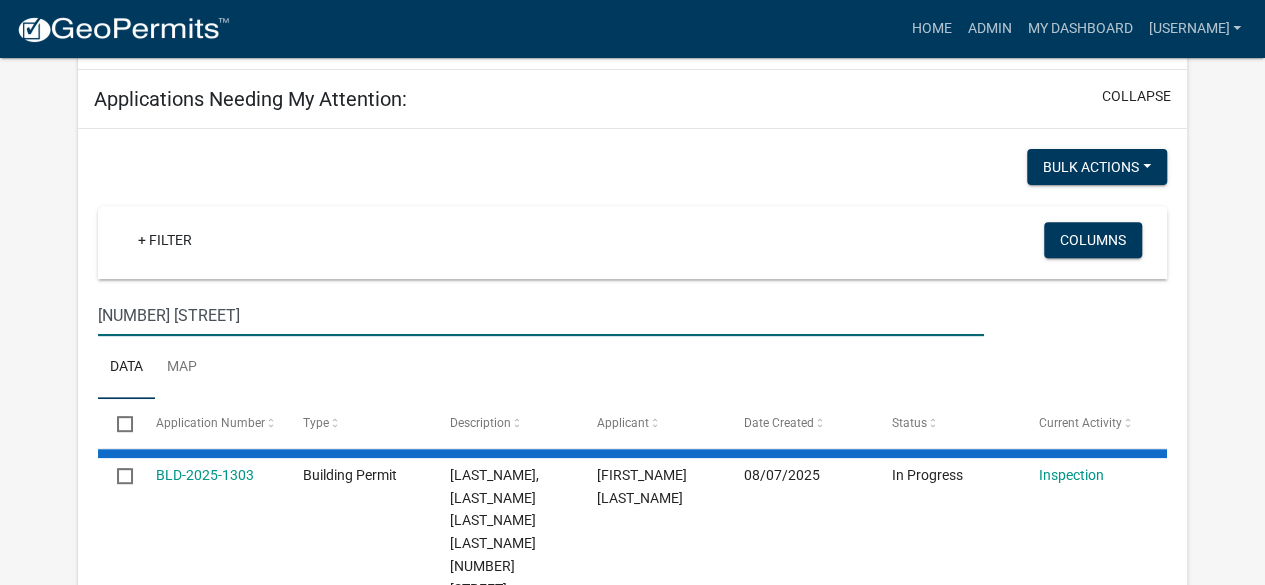 type on "[NUMBER] [STREET]" 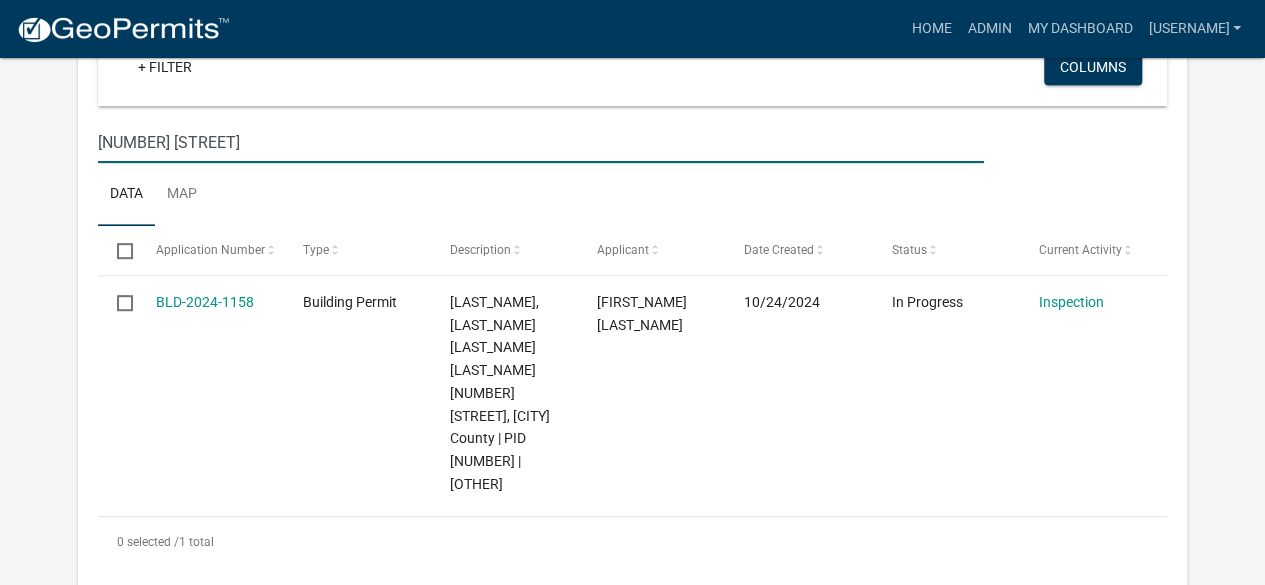 scroll, scrollTop: 480, scrollLeft: 0, axis: vertical 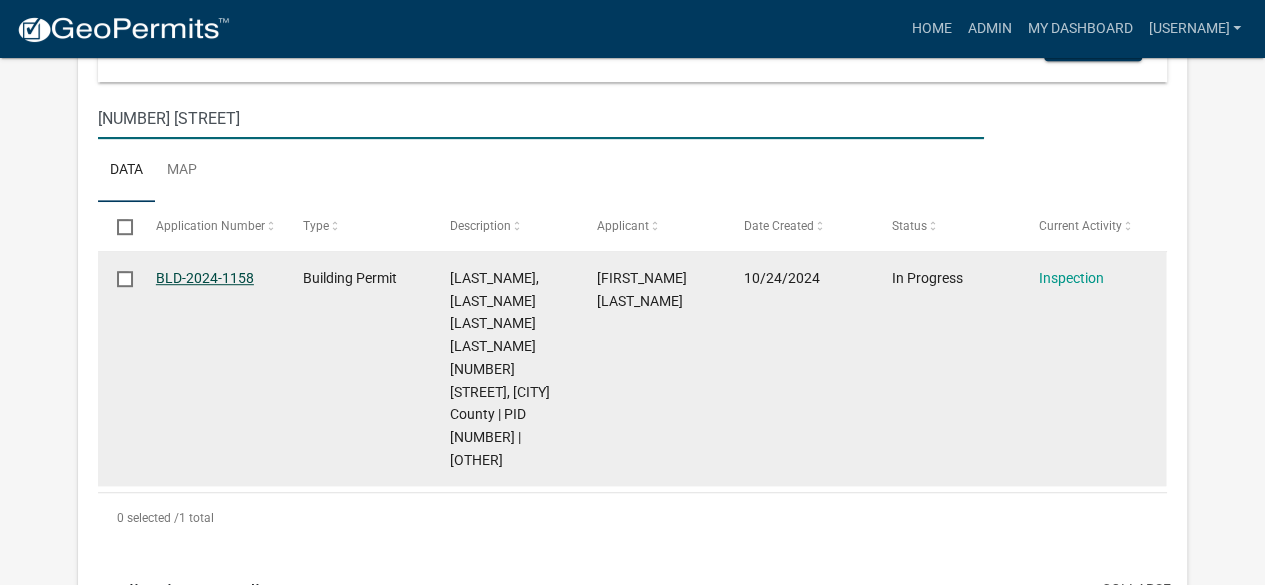 click on "BLD-2024-1158" 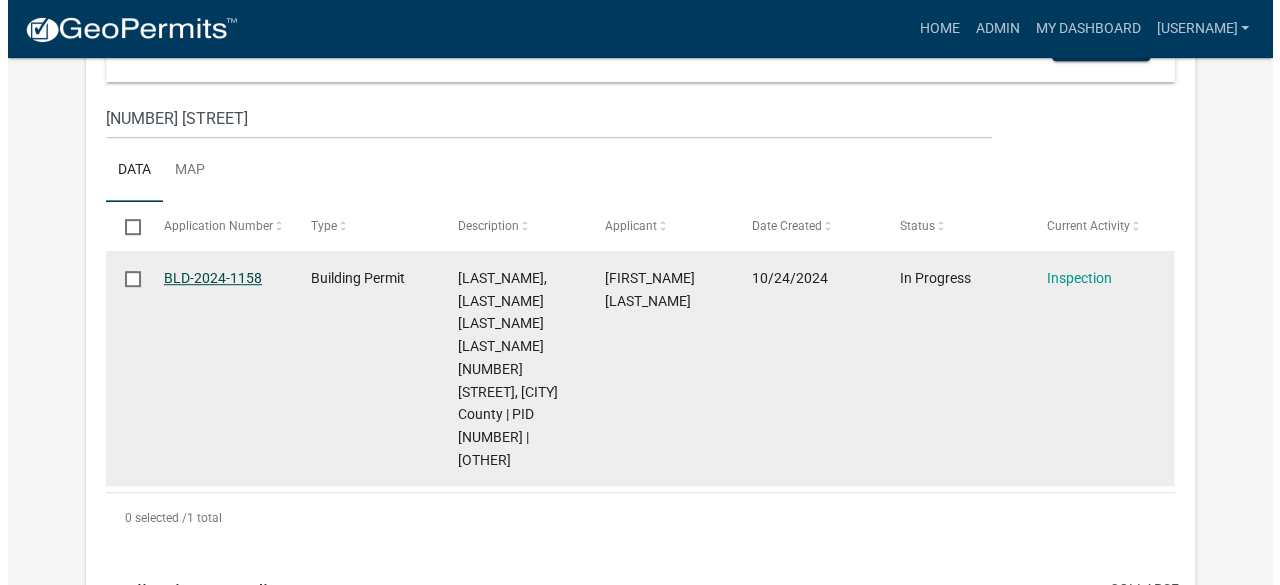 scroll, scrollTop: 0, scrollLeft: 0, axis: both 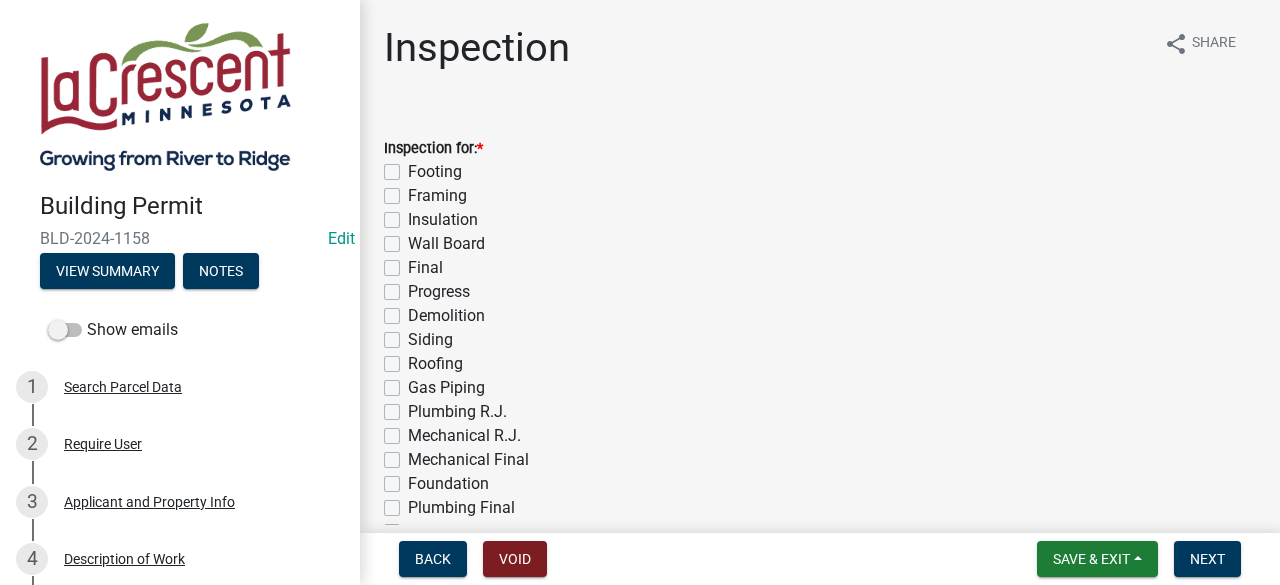 click on "Final" 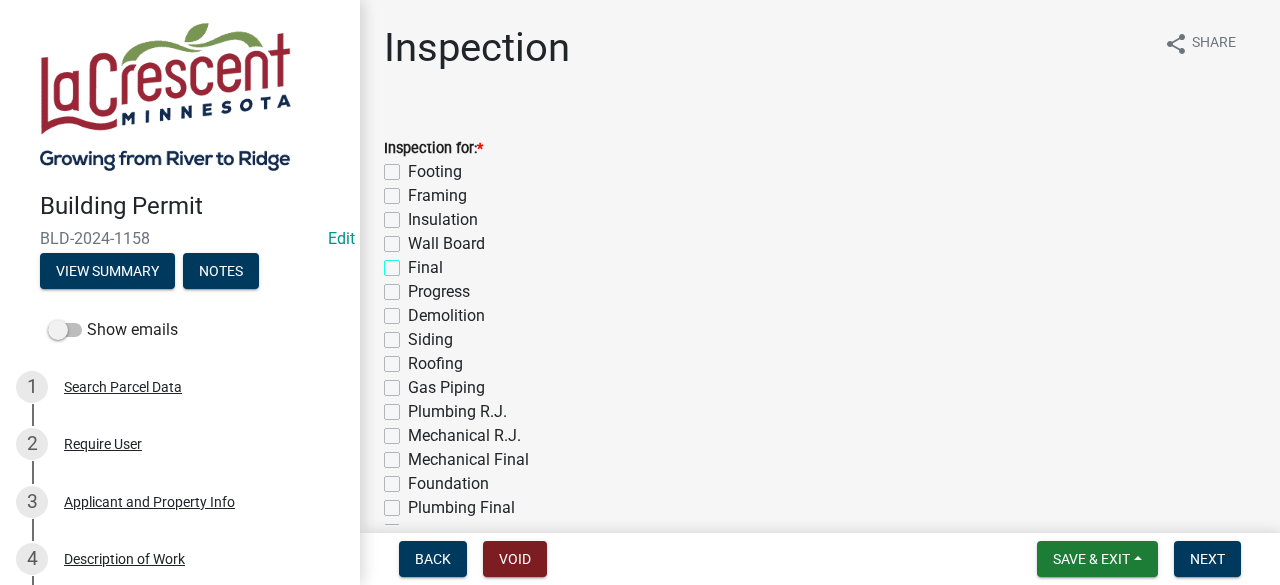 click on "Final" at bounding box center [414, 262] 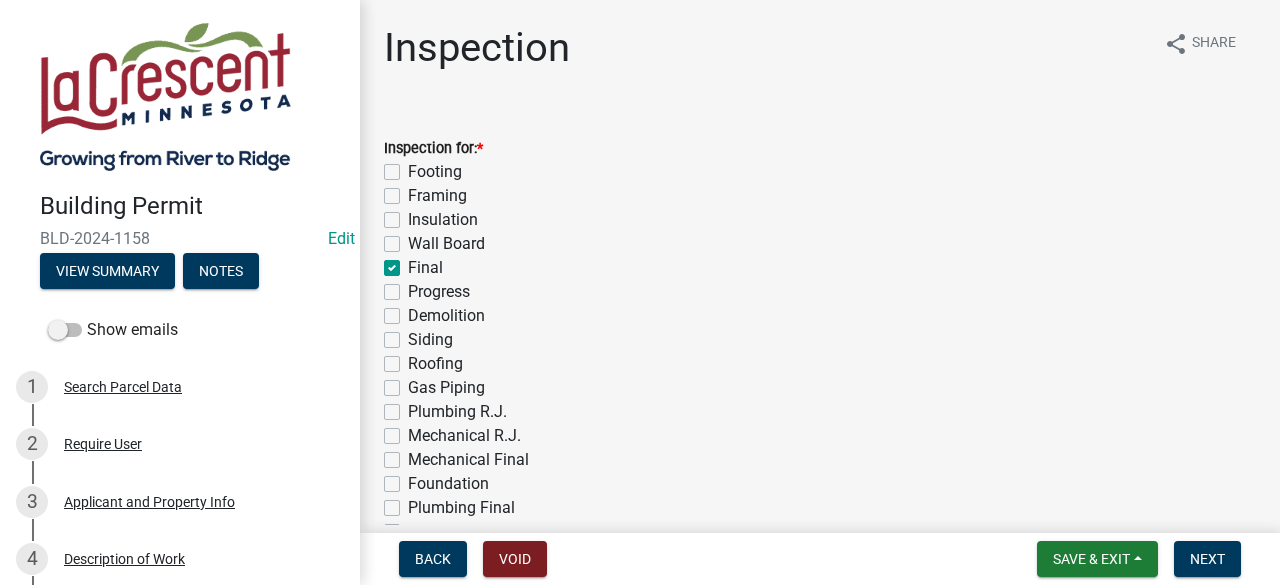 checkbox on "false" 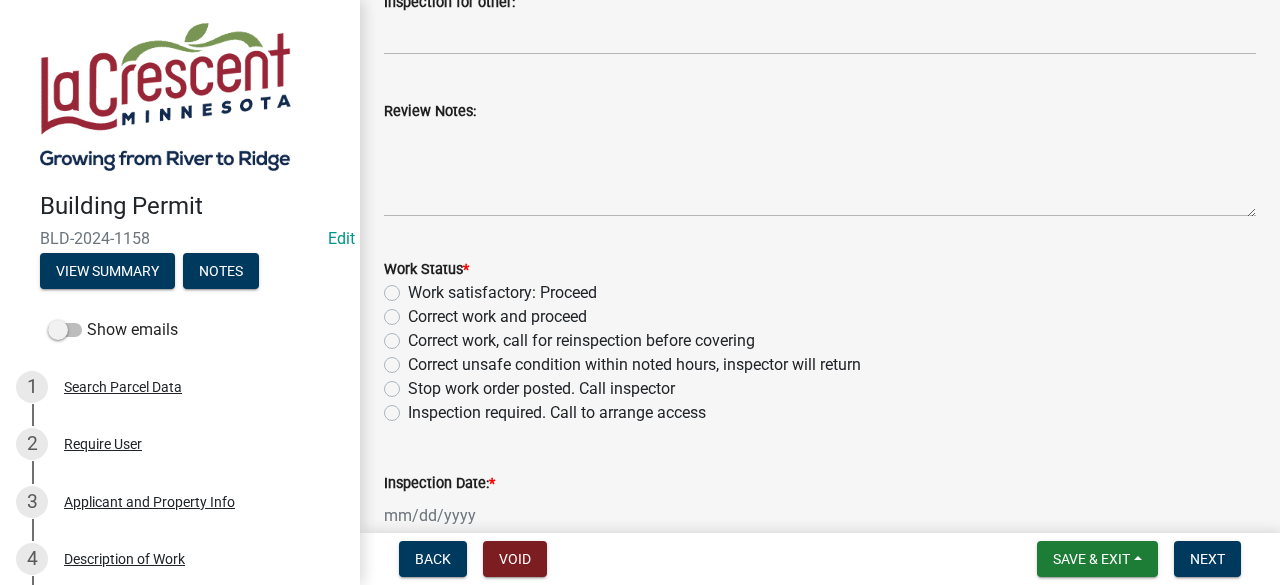 scroll, scrollTop: 780, scrollLeft: 0, axis: vertical 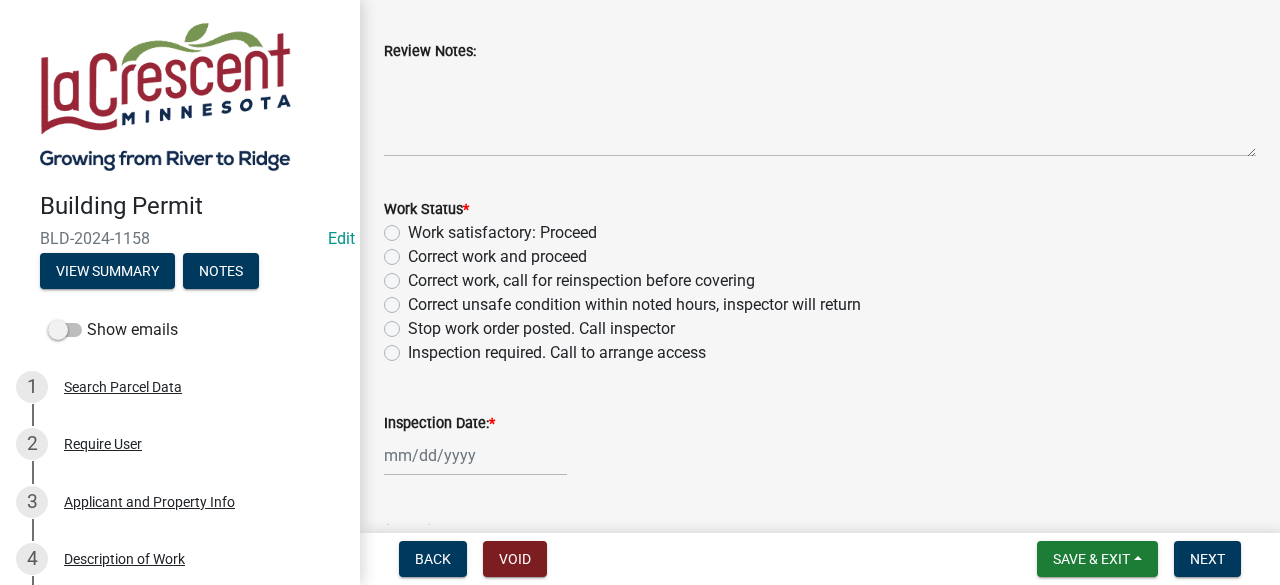 click on "Work satisfactory:  Proceed" 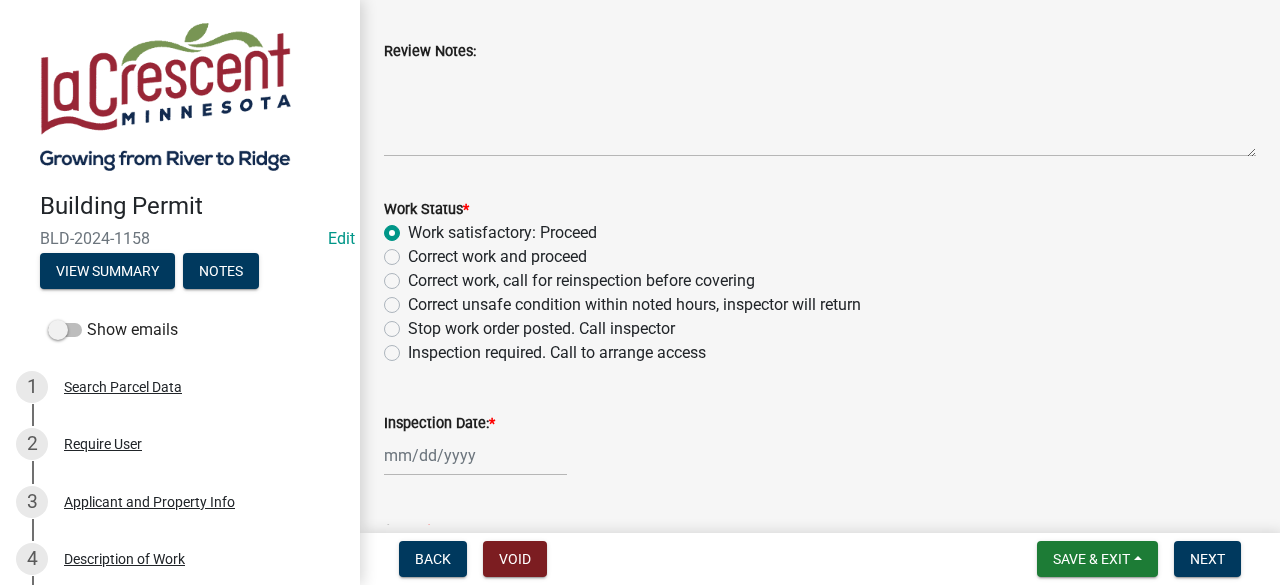 radio on "true" 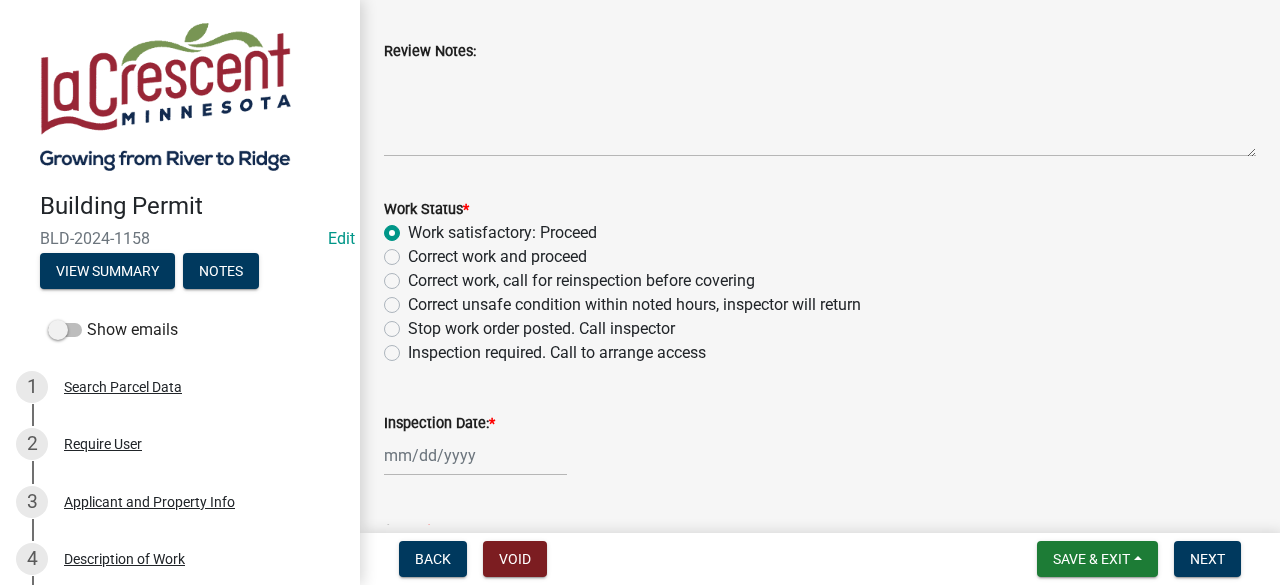 select on "8" 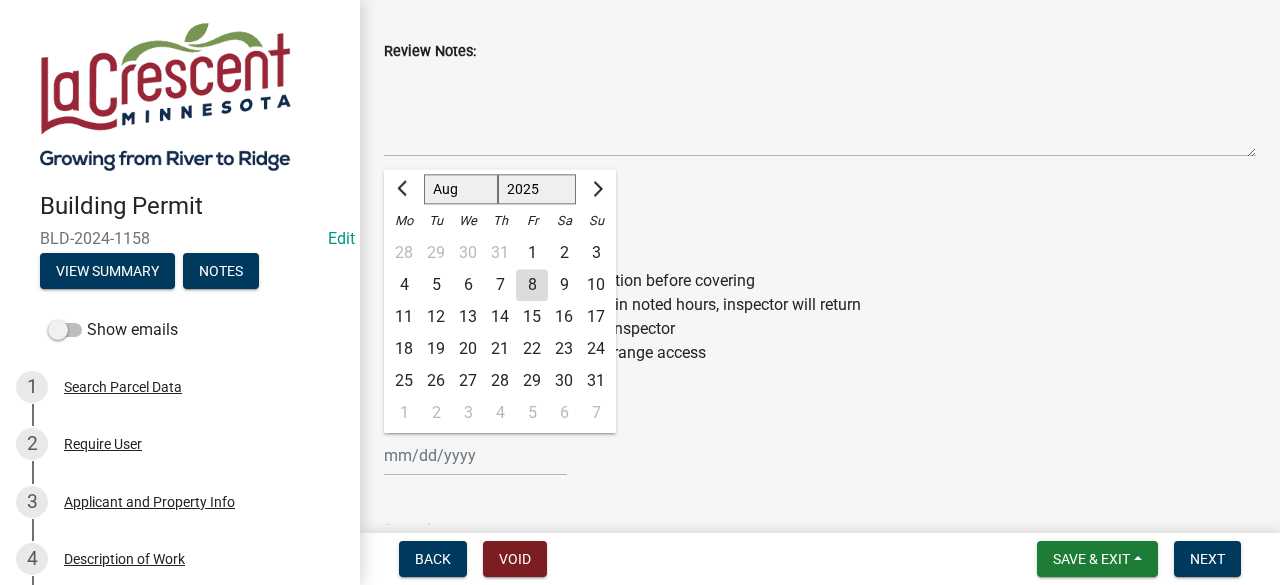 click on "Jan Feb Mar Apr May Jun Jul Aug Sep Oct Nov Dec 1525 1526 1527 1528 1529 1530 1531 1532 1533 1534 1535 1536 1537 1538 1539 1540 1541 1542 1543 1544 1545 1546 1547 1548 1549 1550 1551 1552 1553 1554 1555 1556 1557 1558 1559 1560 1561 1562 1563 1564 1565 1566 1567 1568 1569 1570 1571 1572 1573 1574 1575 1576 1577 1578 1579 1580 1581 1582 1583 1584 1585 1586 1587 1588 1589 1590 1591 1592 1593 1594 1595 1596 1597 1598 1599 1600 1601 1602 1603 1604 1605 1606 1607 1608 1609 1610 1611 1612 1613 1614 1615 1616 1617 1618 1619 1620 1621 1622 1623 1624 1625 1626 1627 1628 1629 1630 1631 1632 1633 1634 1635 1636 1637 1638 1639 1640 1641 1642 1643 1644 1645 1646 1647 1648 1649 1650 1651 1652 1653 1654 1655 1656 1657 1658 1659 1660 1661 1662 1663 1664 1665 1666 1667 1668 1669 1670 1671 1672 1673 1674 1675 1676 1677 1678 1679 1680 1681 1682 1683 1684 1685 1686 1687 1688 1689 1690 1691 1692 1693 1694 1695 1696 1697 1698 1699 1700 1701 1702 1703 1704 1705 1706 1707 1708 1709 1710 1711 1712 1713 1714 1715 1716 1717 1718 1719 1" 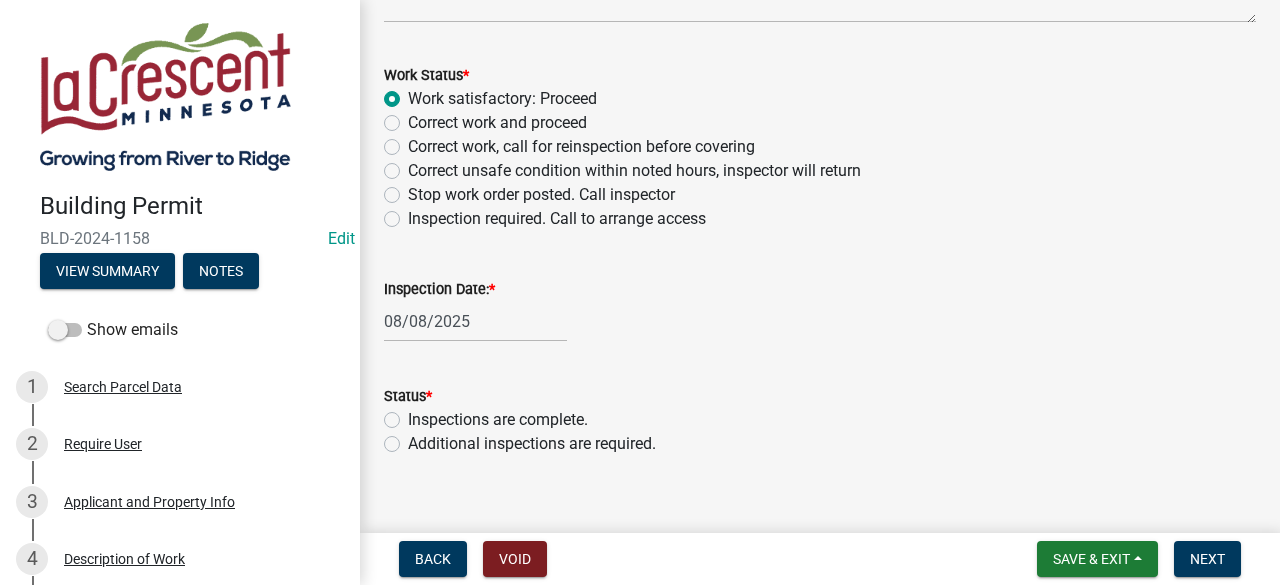 scroll, scrollTop: 940, scrollLeft: 0, axis: vertical 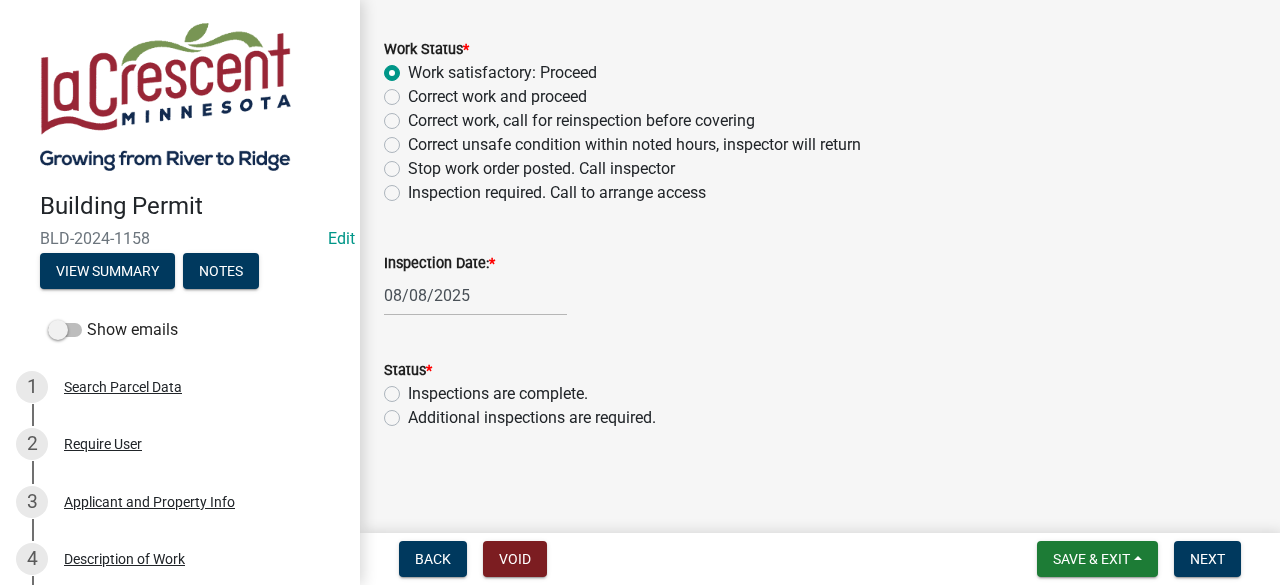 click on "Inspections are complete." 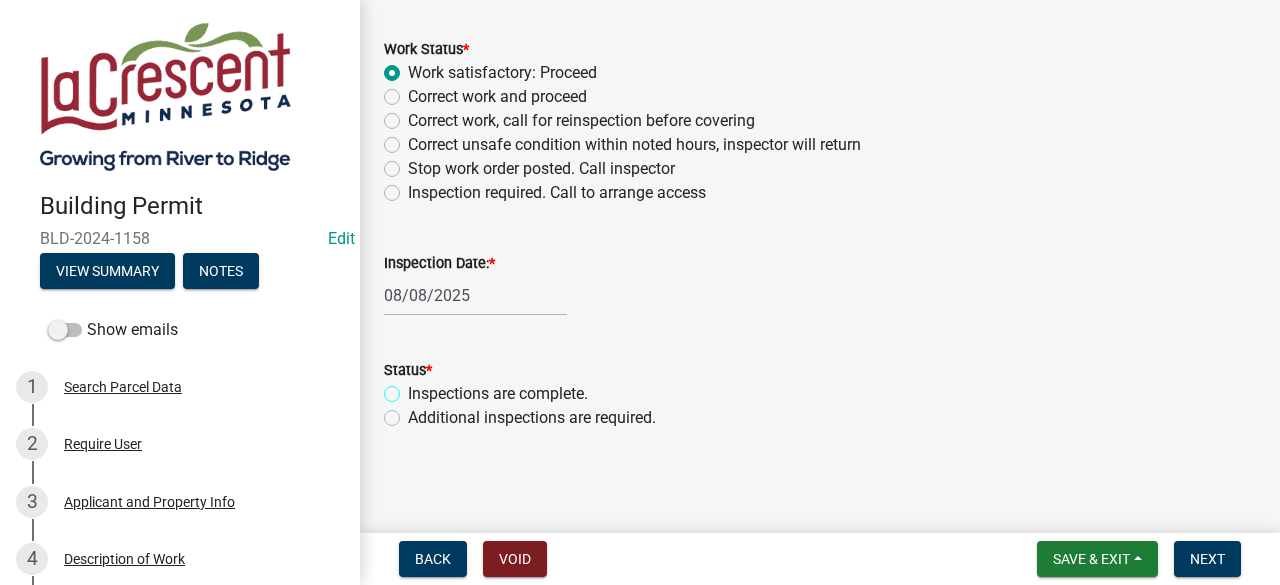 click on "Inspections are complete." at bounding box center (414, 388) 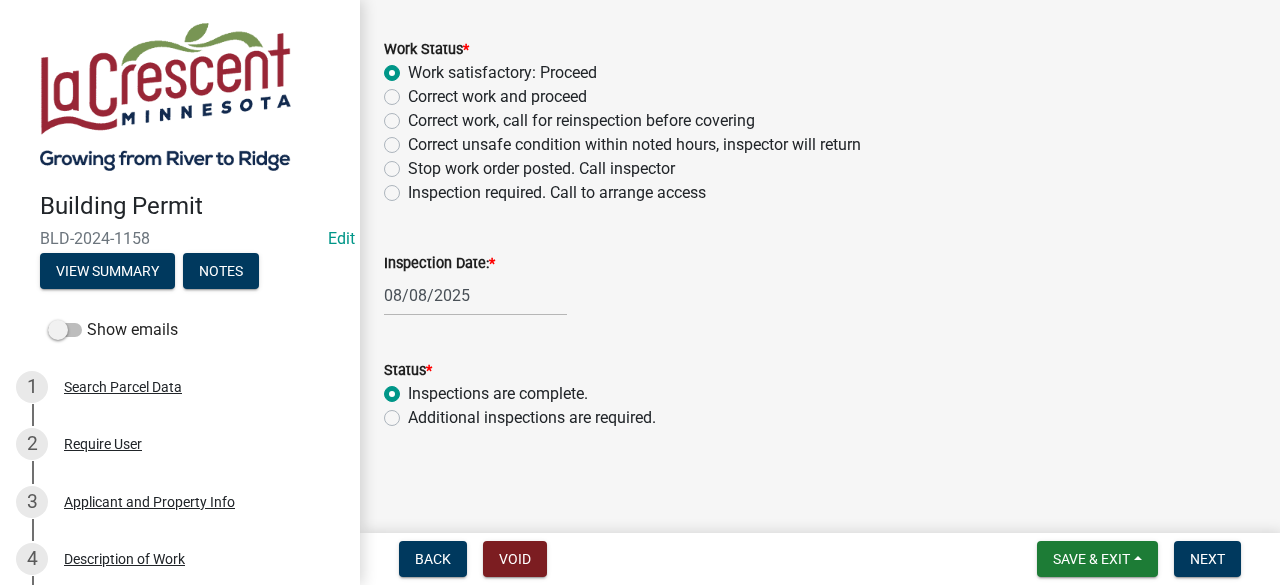 radio on "true" 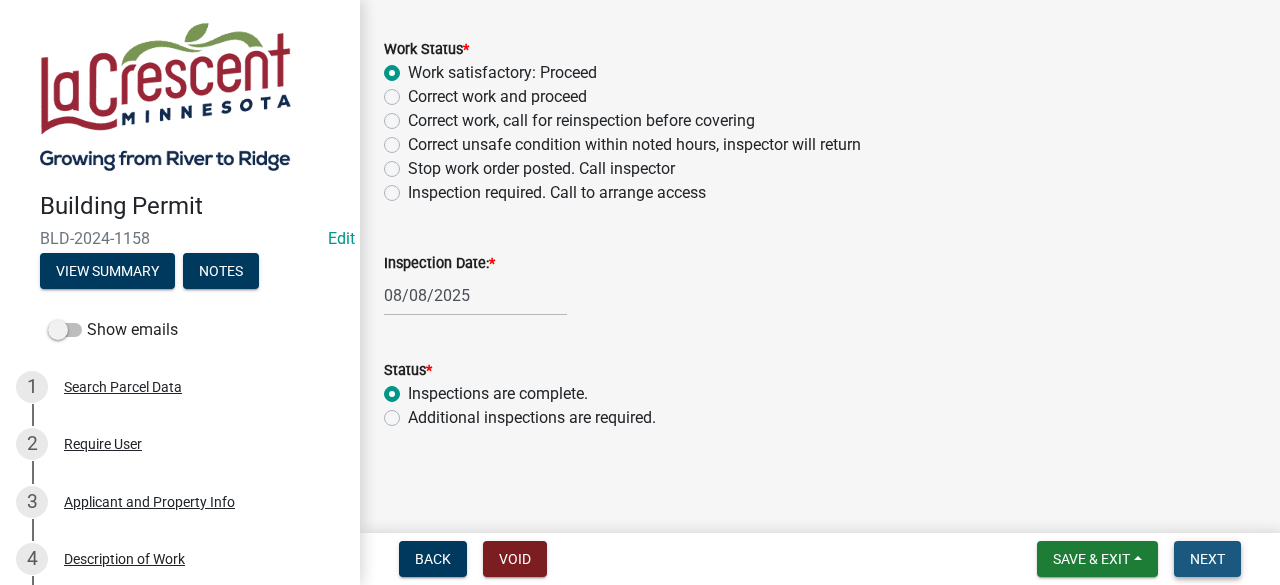 click on "Next" at bounding box center [1207, 559] 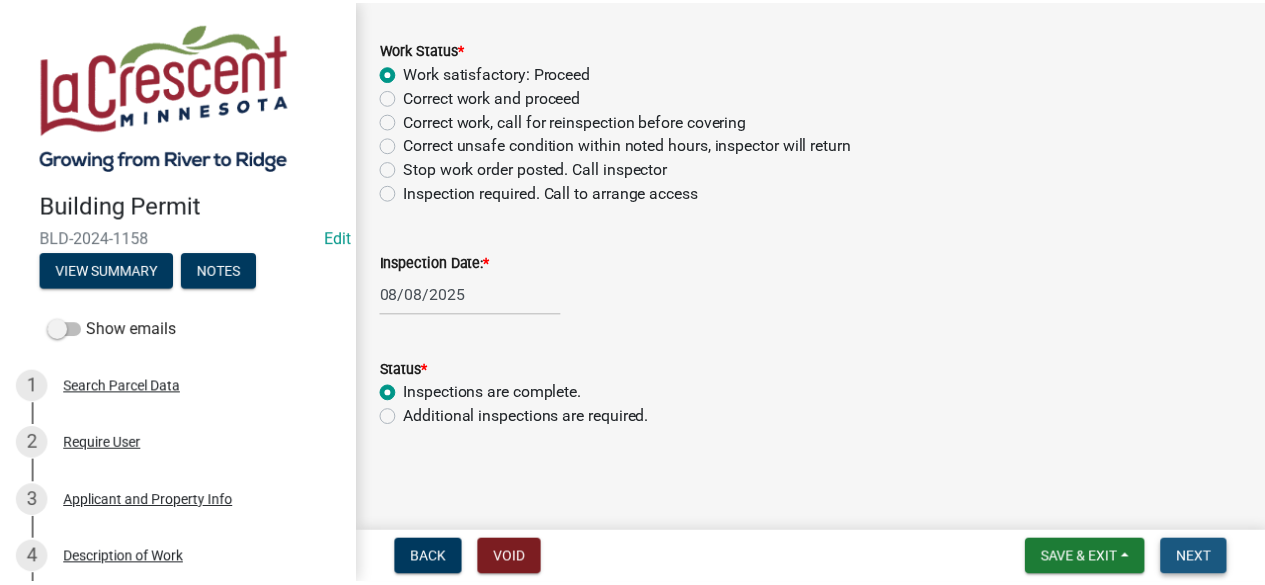 scroll, scrollTop: 0, scrollLeft: 0, axis: both 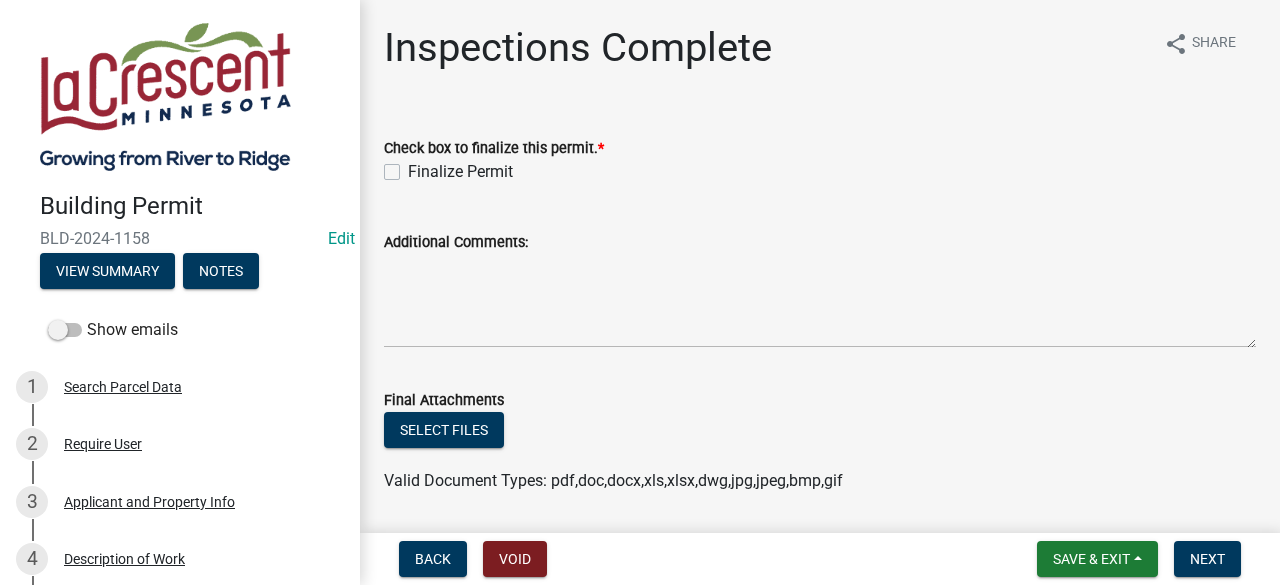 click on "Finalize Permit" 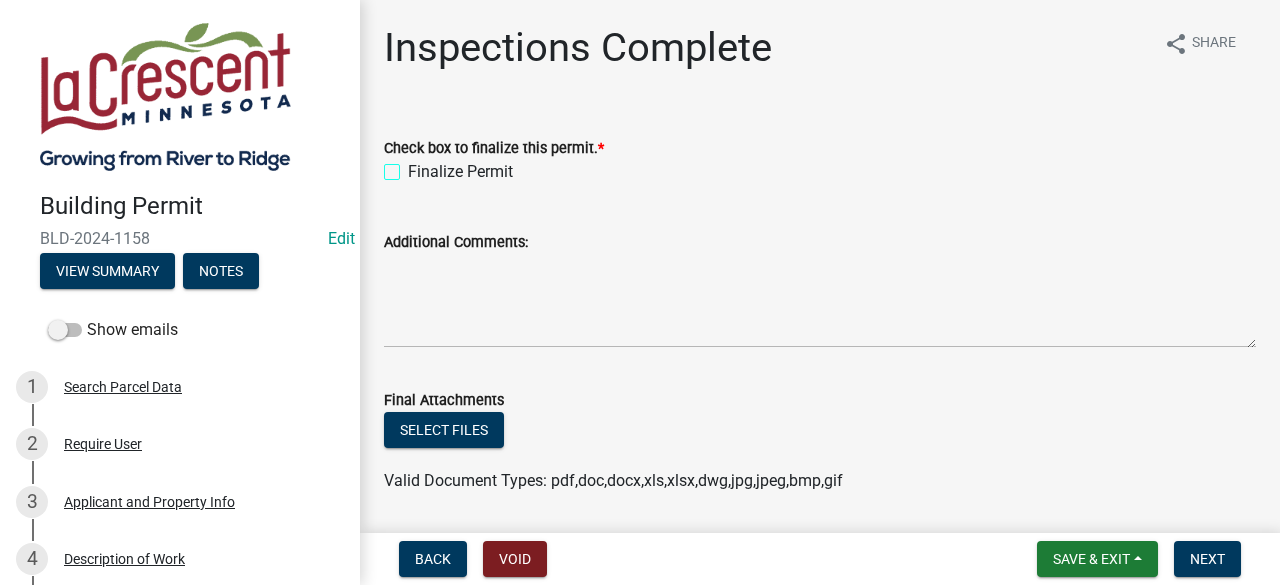 click on "Finalize Permit" at bounding box center [414, 166] 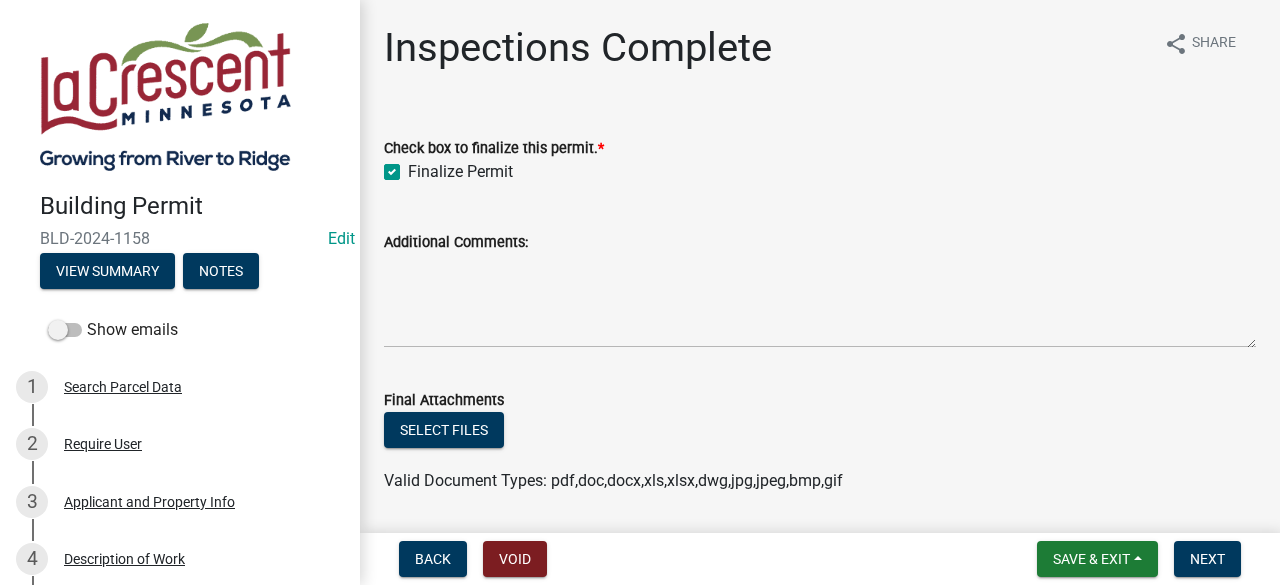 checkbox on "true" 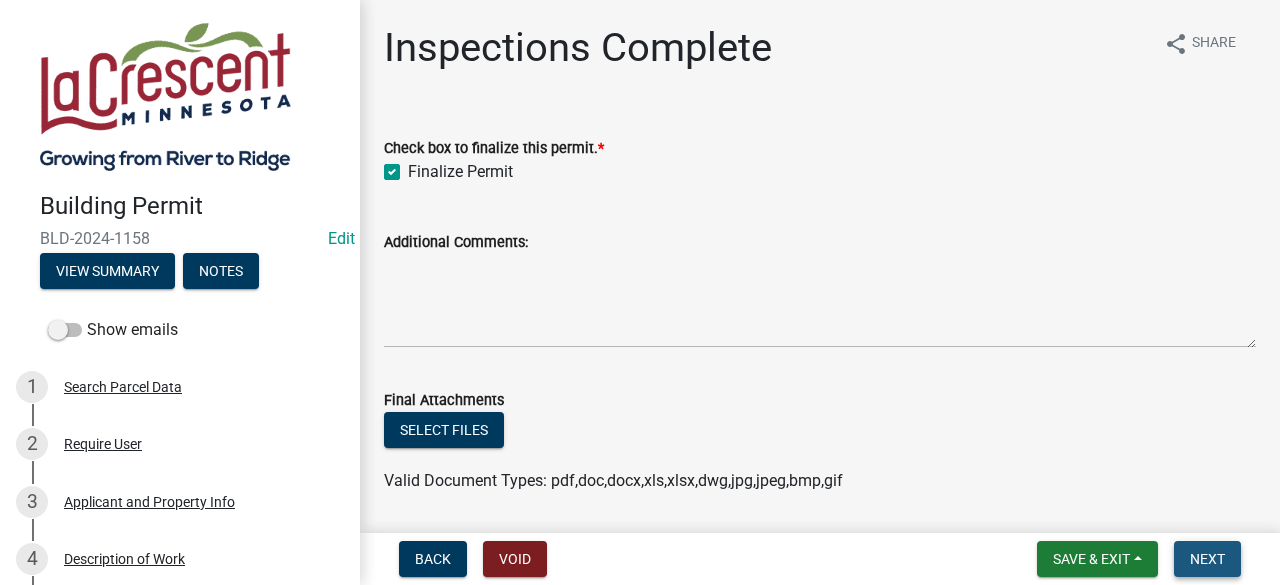 click on "Next" at bounding box center [1207, 559] 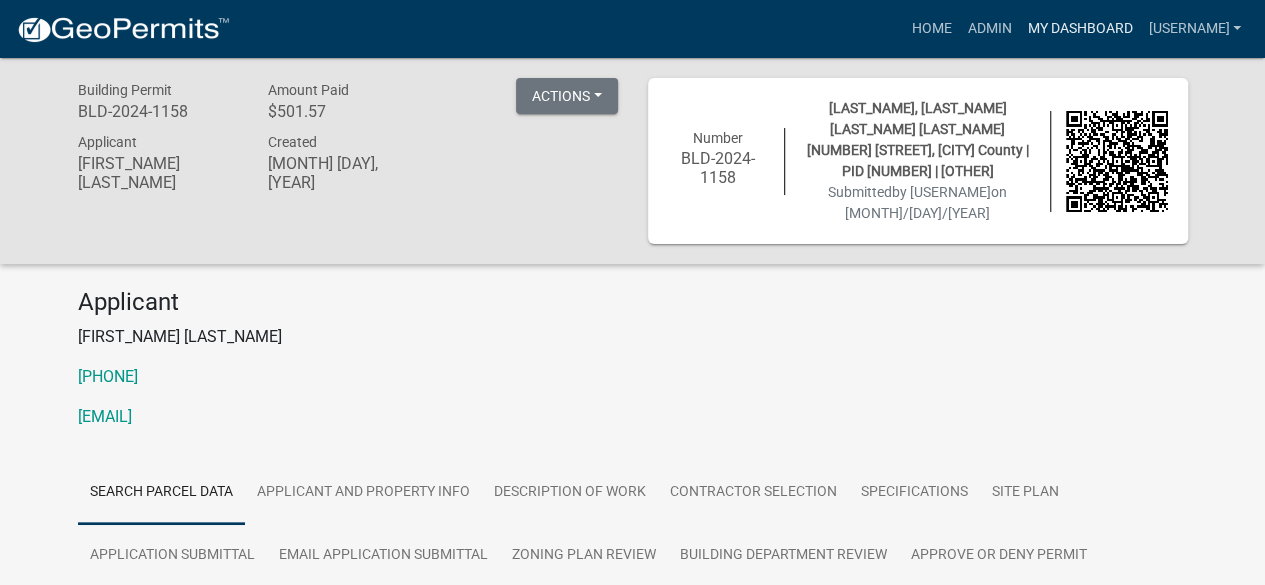 click on "My Dashboard" at bounding box center (1079, 29) 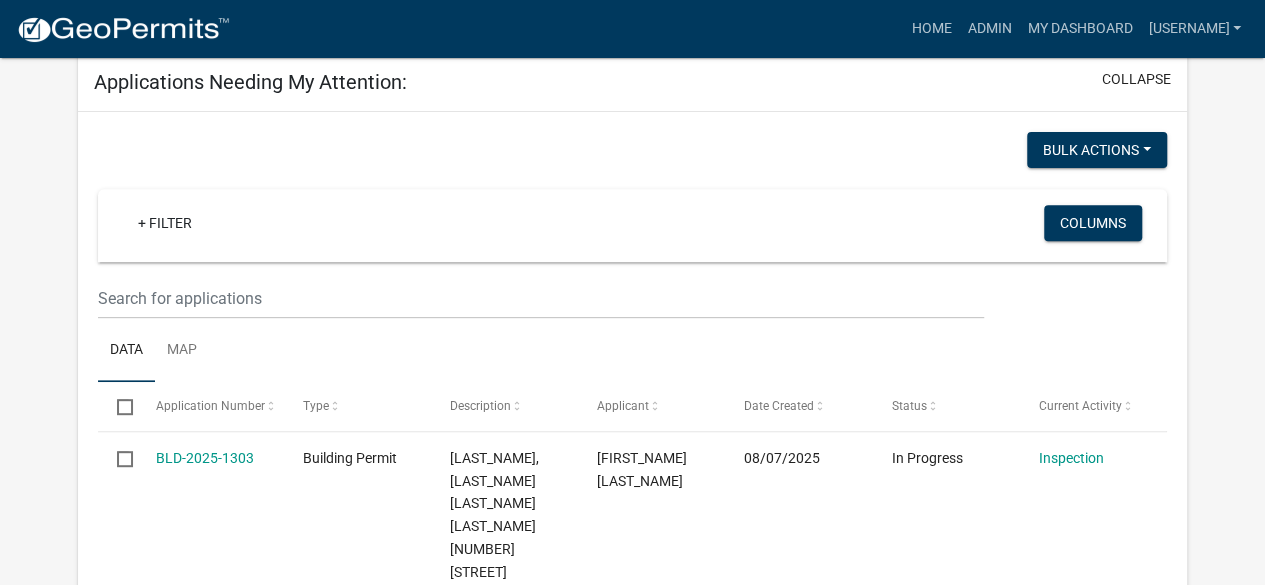 scroll, scrollTop: 396, scrollLeft: 0, axis: vertical 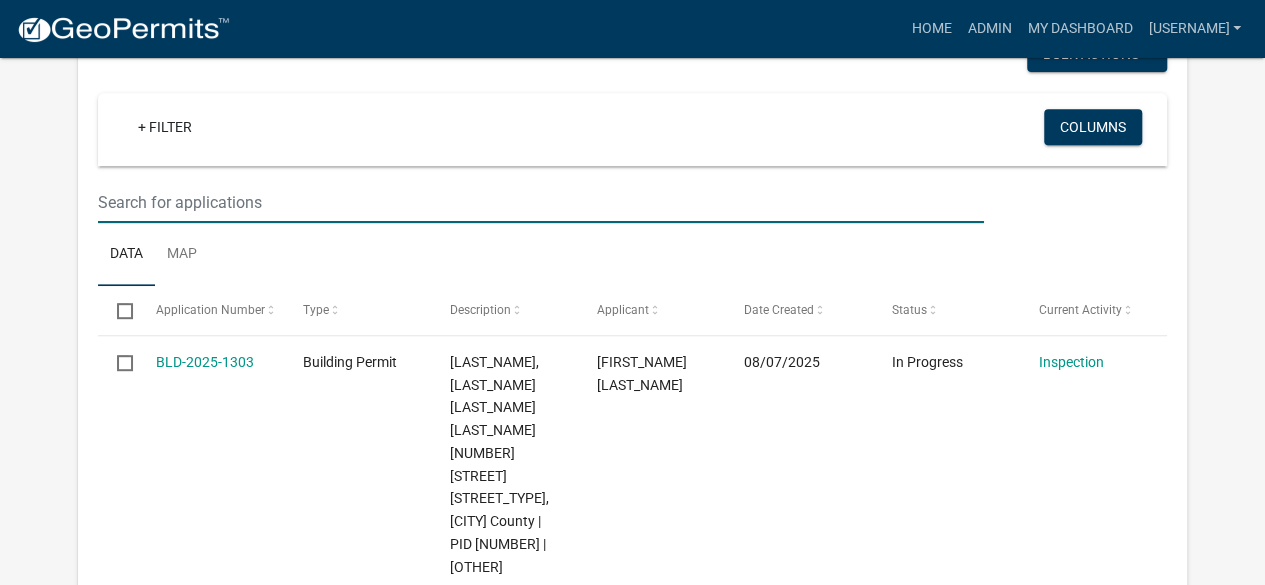 click at bounding box center [540, 202] 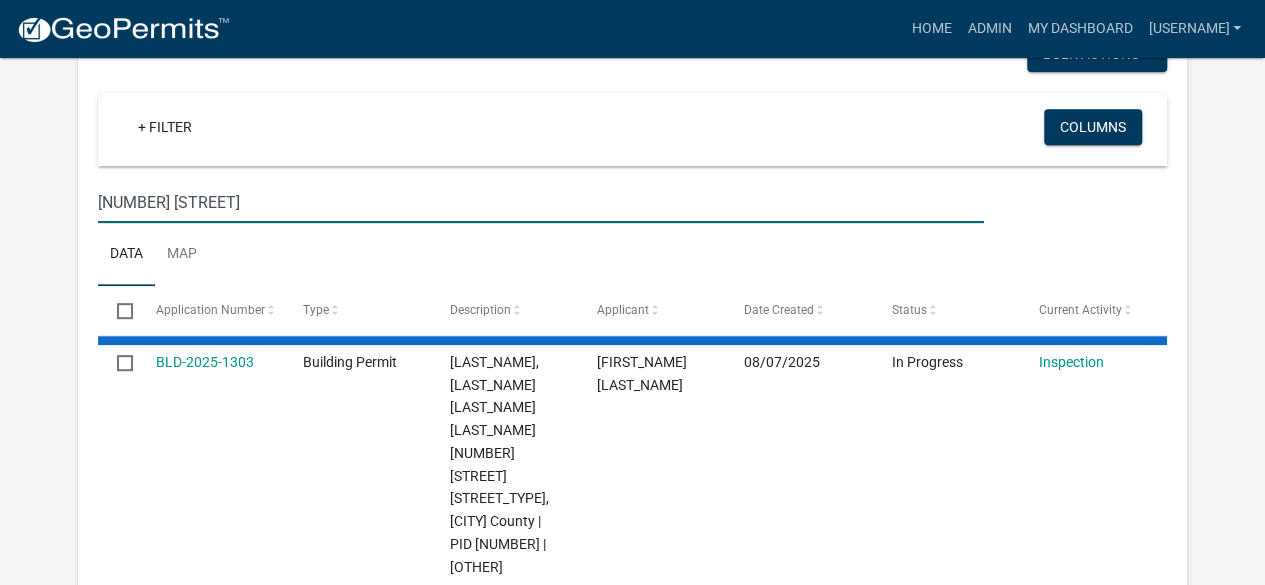 type on "[NUMBER] [STREET]" 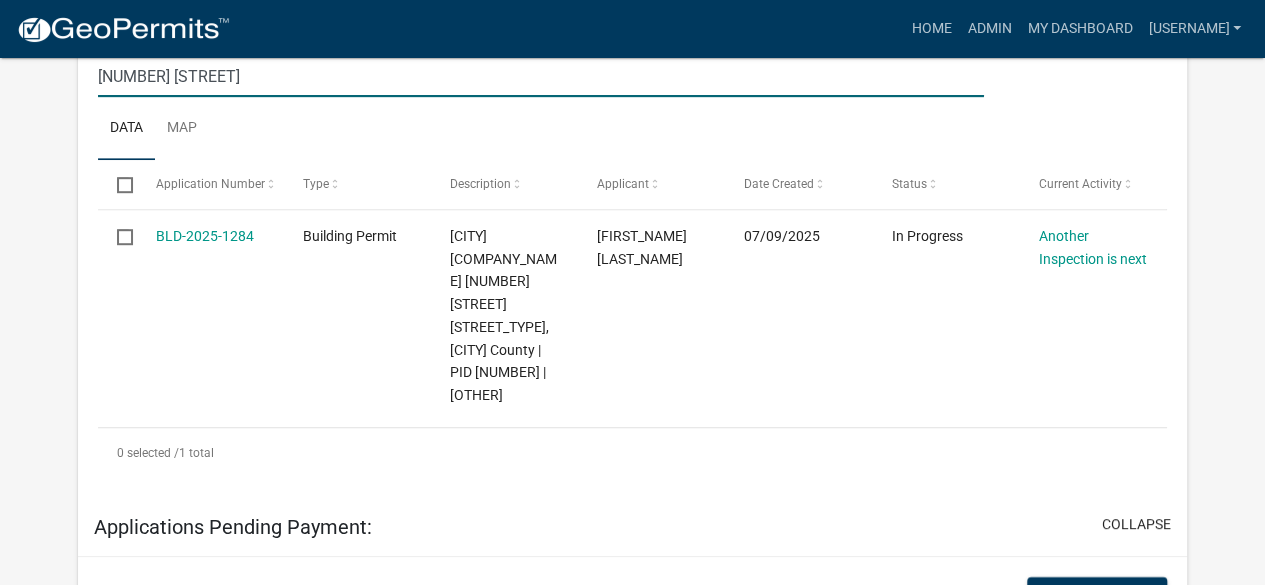 scroll, scrollTop: 526, scrollLeft: 0, axis: vertical 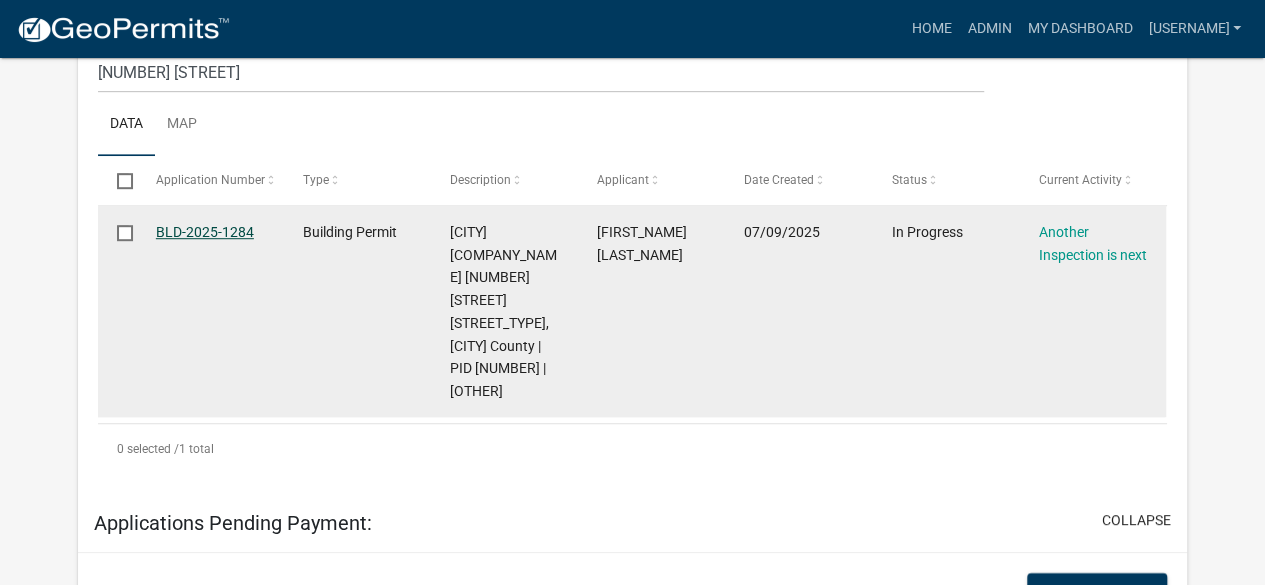 click on "BLD-2025-1284" 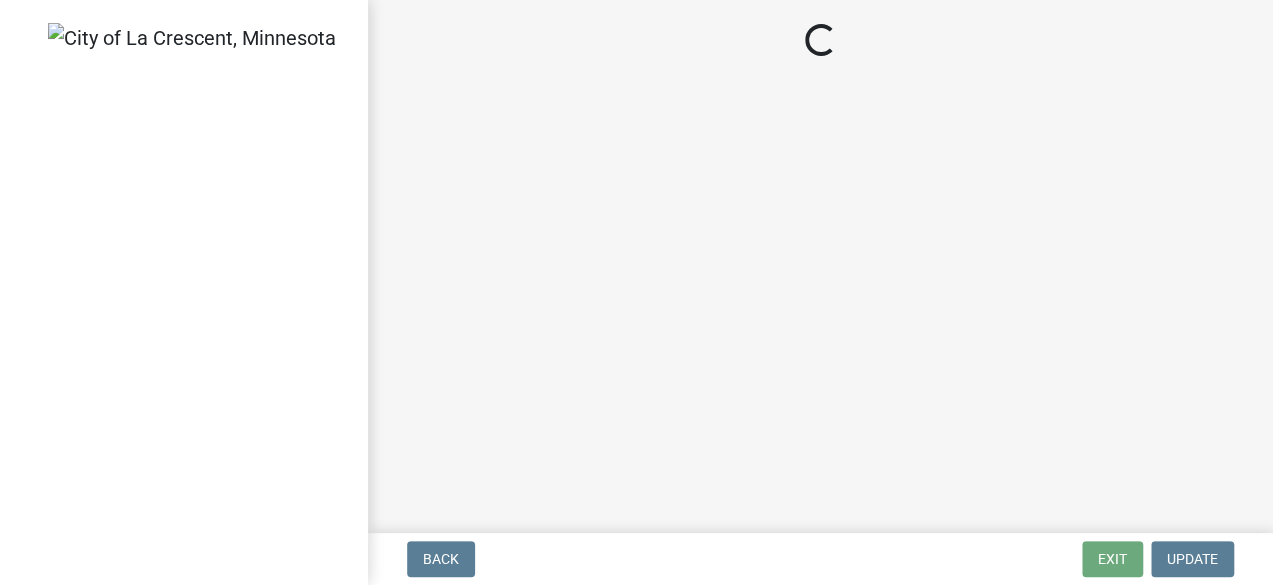 scroll, scrollTop: 0, scrollLeft: 0, axis: both 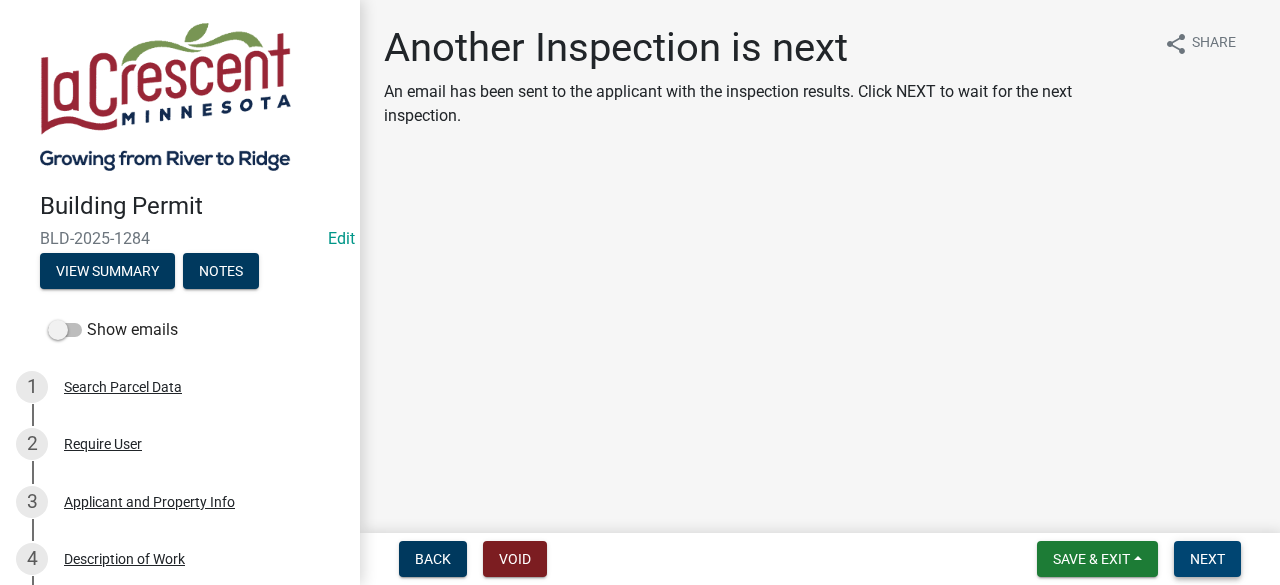 click on "Next" at bounding box center [1207, 559] 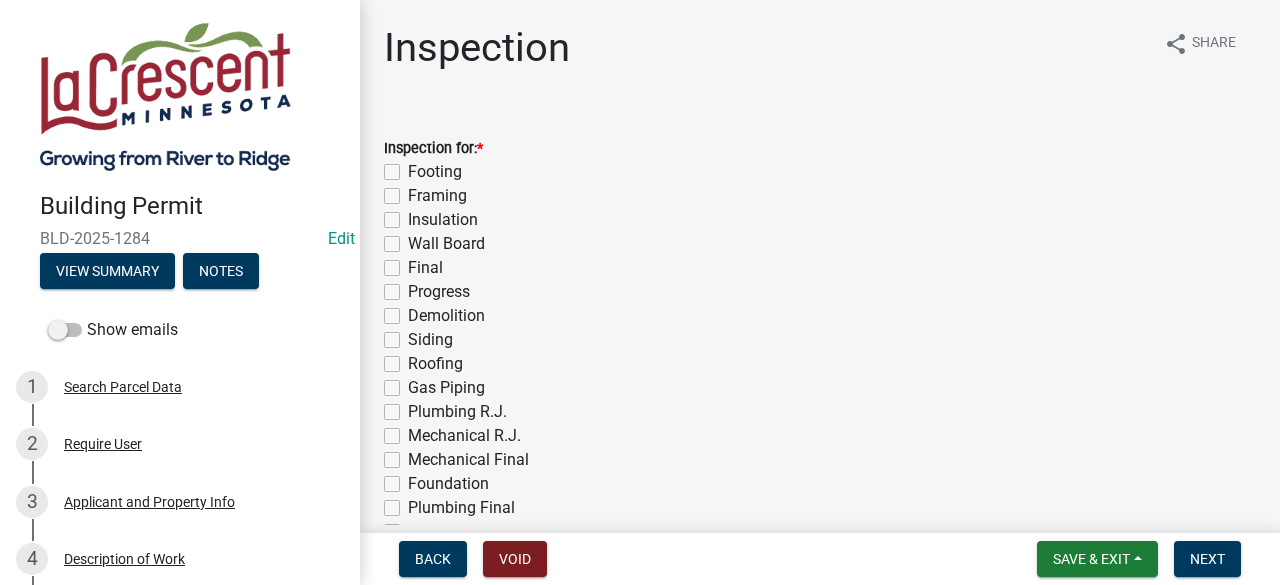 click on "Final" 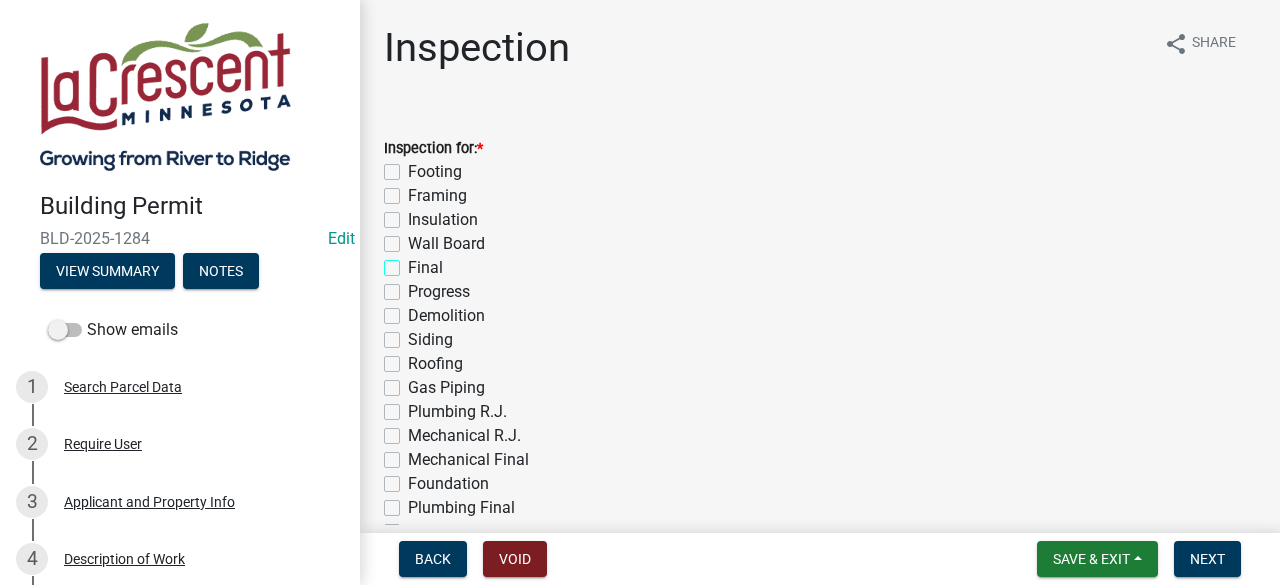 checkbox on "true" 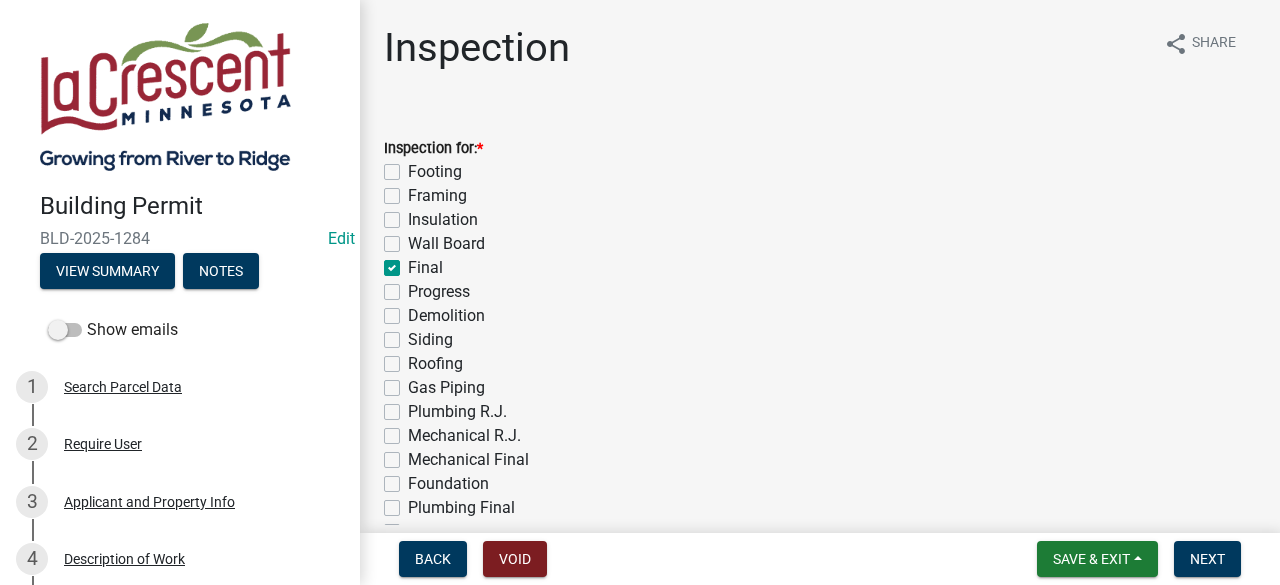 checkbox on "false" 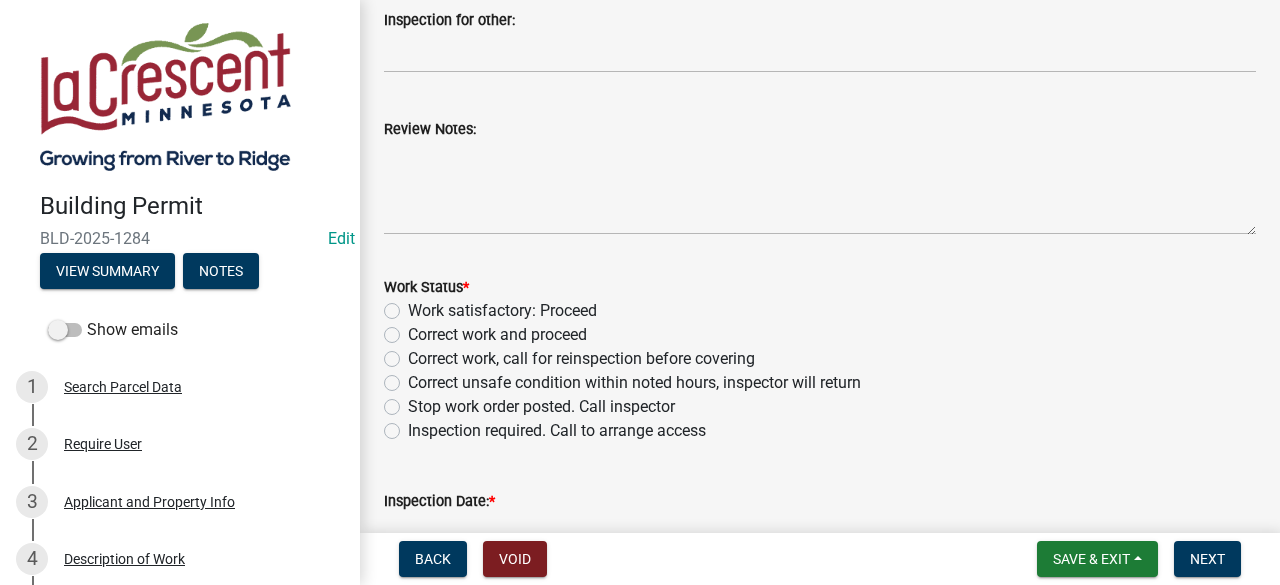 scroll, scrollTop: 714, scrollLeft: 0, axis: vertical 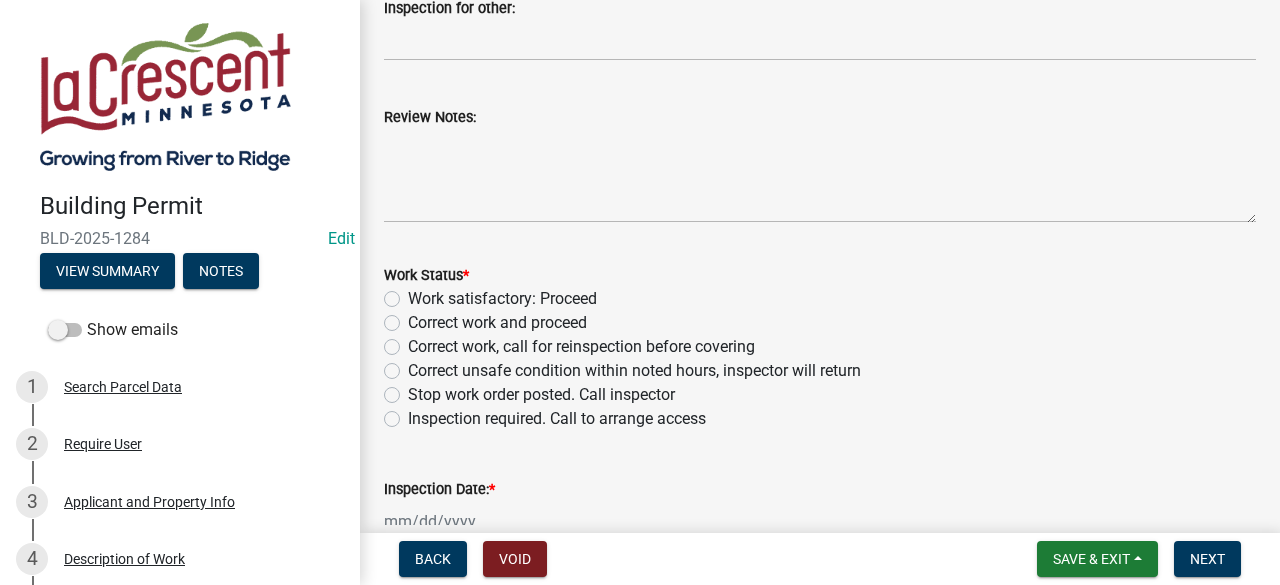 click on "Work satisfactory:  Proceed" 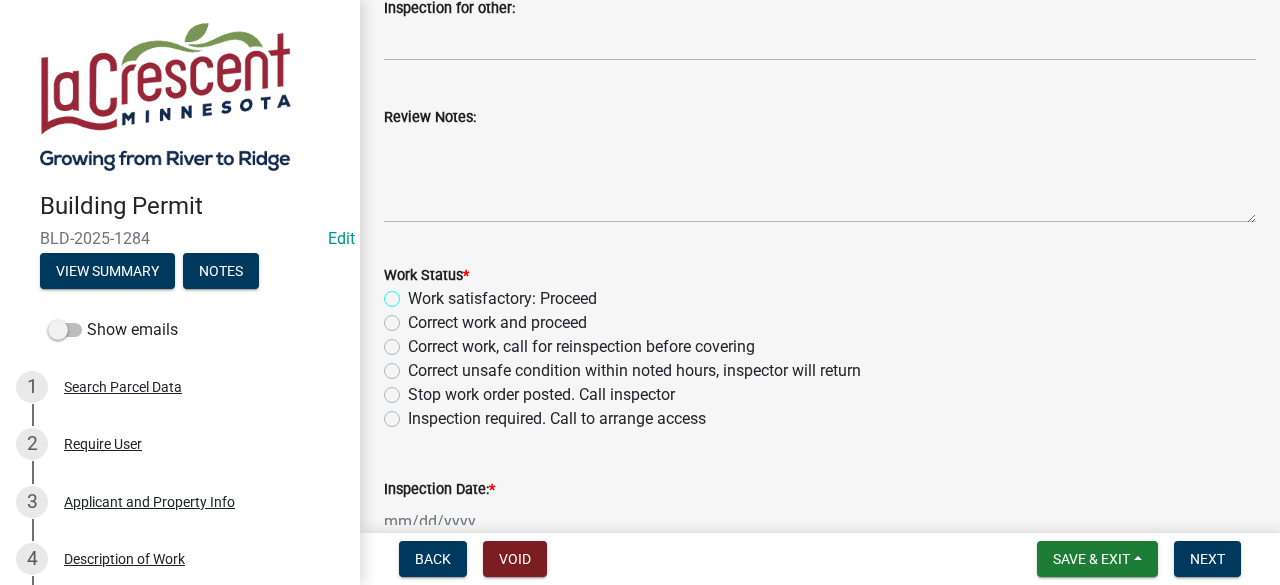 click on "Work satisfactory:  Proceed" at bounding box center (414, 293) 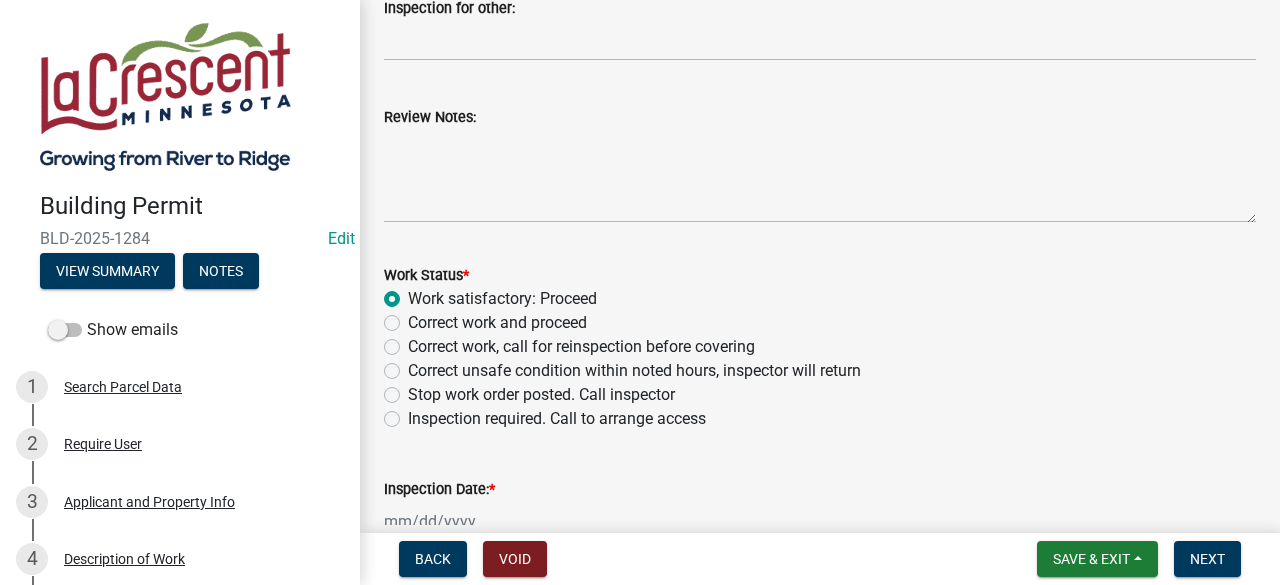radio on "true" 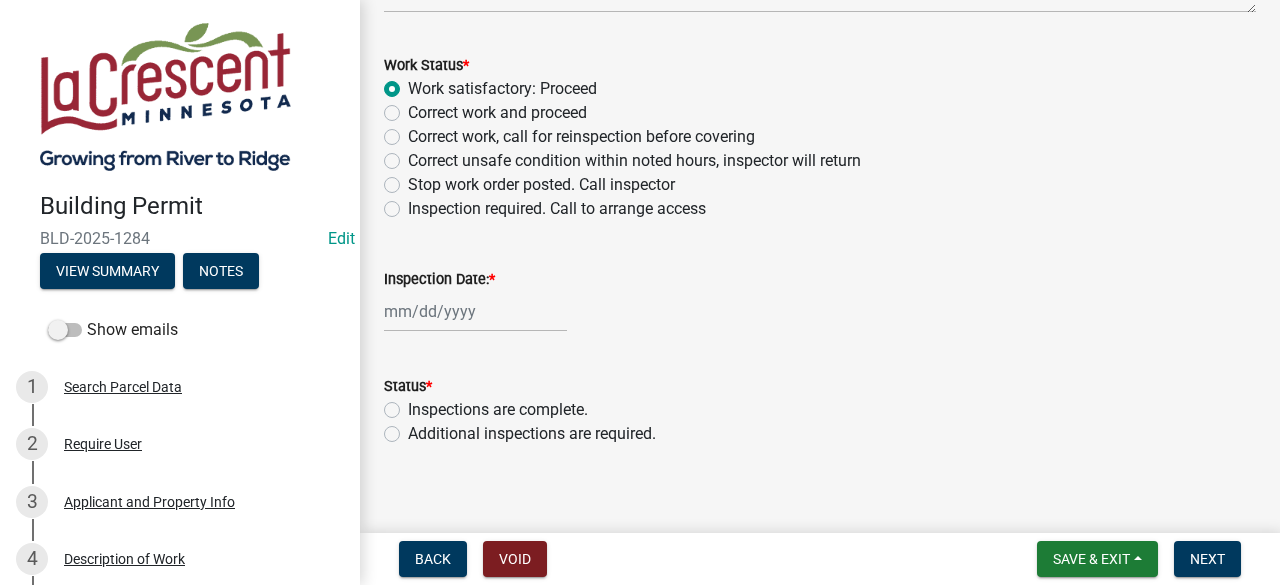 scroll, scrollTop: 940, scrollLeft: 0, axis: vertical 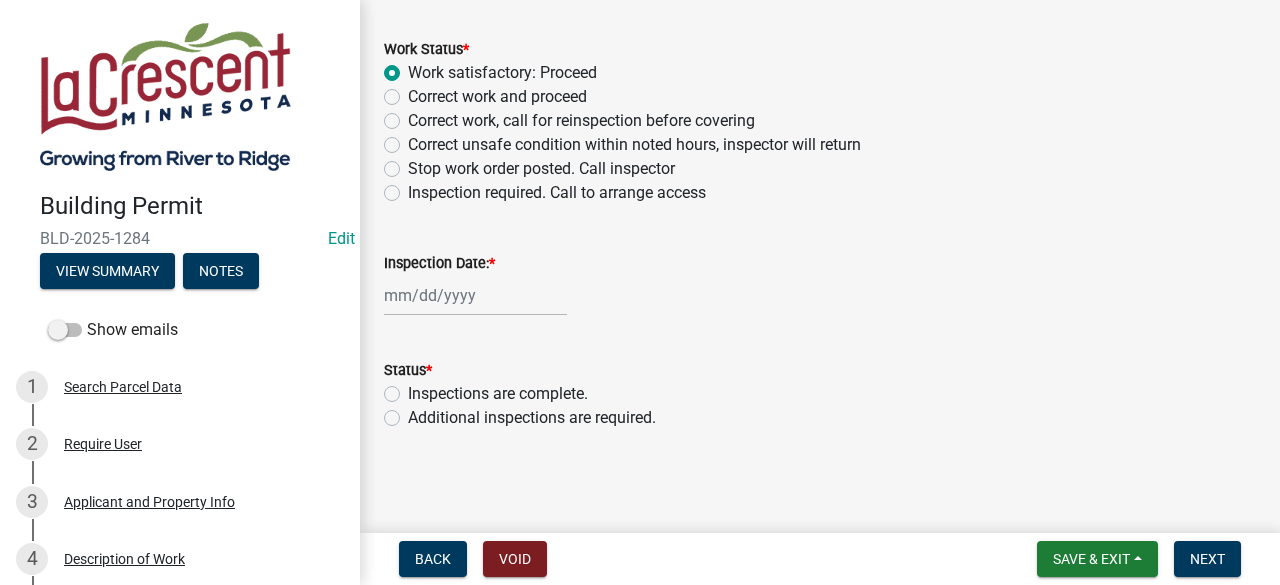 select on "8" 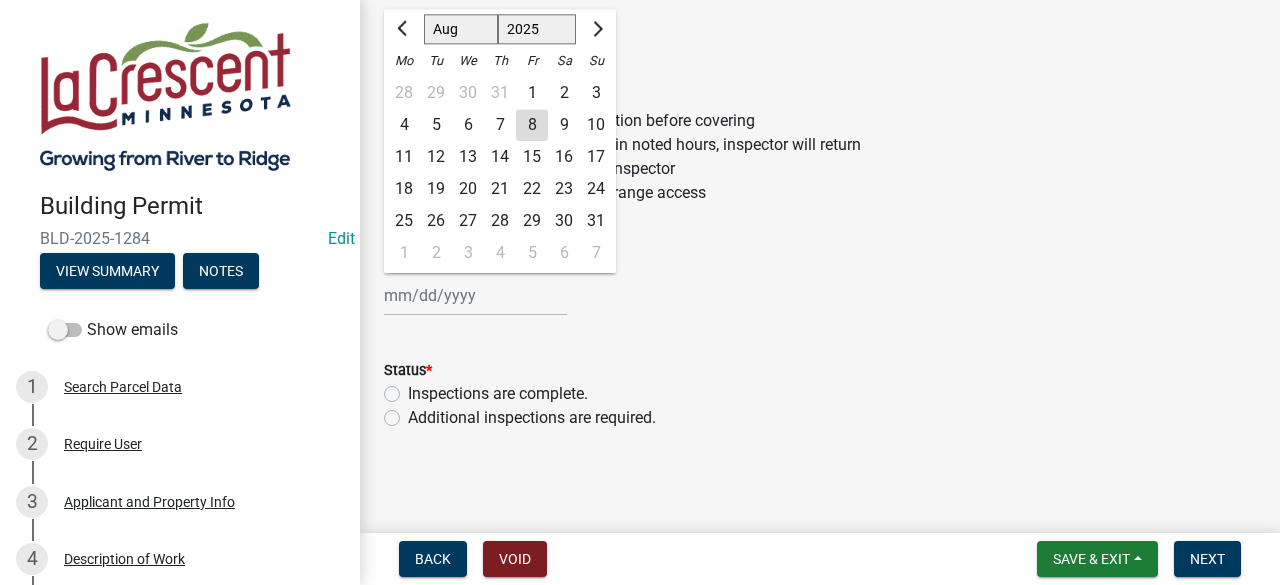 click on "Jan Feb Mar Apr May Jun Jul Aug Sep Oct Nov Dec 1525 1526 1527 1528 1529 1530 1531 1532 1533 1534 1535 1536 1537 1538 1539 1540 1541 1542 1543 1544 1545 1546 1547 1548 1549 1550 1551 1552 1553 1554 1555 1556 1557 1558 1559 1560 1561 1562 1563 1564 1565 1566 1567 1568 1569 1570 1571 1572 1573 1574 1575 1576 1577 1578 1579 1580 1581 1582 1583 1584 1585 1586 1587 1588 1589 1590 1591 1592 1593 1594 1595 1596 1597 1598 1599 1600 1601 1602 1603 1604 1605 1606 1607 1608 1609 1610 1611 1612 1613 1614 1615 1616 1617 1618 1619 1620 1621 1622 1623 1624 1625 1626 1627 1628 1629 1630 1631 1632 1633 1634 1635 1636 1637 1638 1639 1640 1641 1642 1643 1644 1645 1646 1647 1648 1649 1650 1651 1652 1653 1654 1655 1656 1657 1658 1659 1660 1661 1662 1663 1664 1665 1666 1667 1668 1669 1670 1671 1672 1673 1674 1675 1676 1677 1678 1679 1680 1681 1682 1683 1684 1685 1686 1687 1688 1689 1690 1691 1692 1693 1694 1695 1696 1697 1698 1699 1700 1701 1702 1703 1704 1705 1706 1707 1708 1709 1710 1711 1712 1713 1714 1715 1716 1717 1718 1719 1" 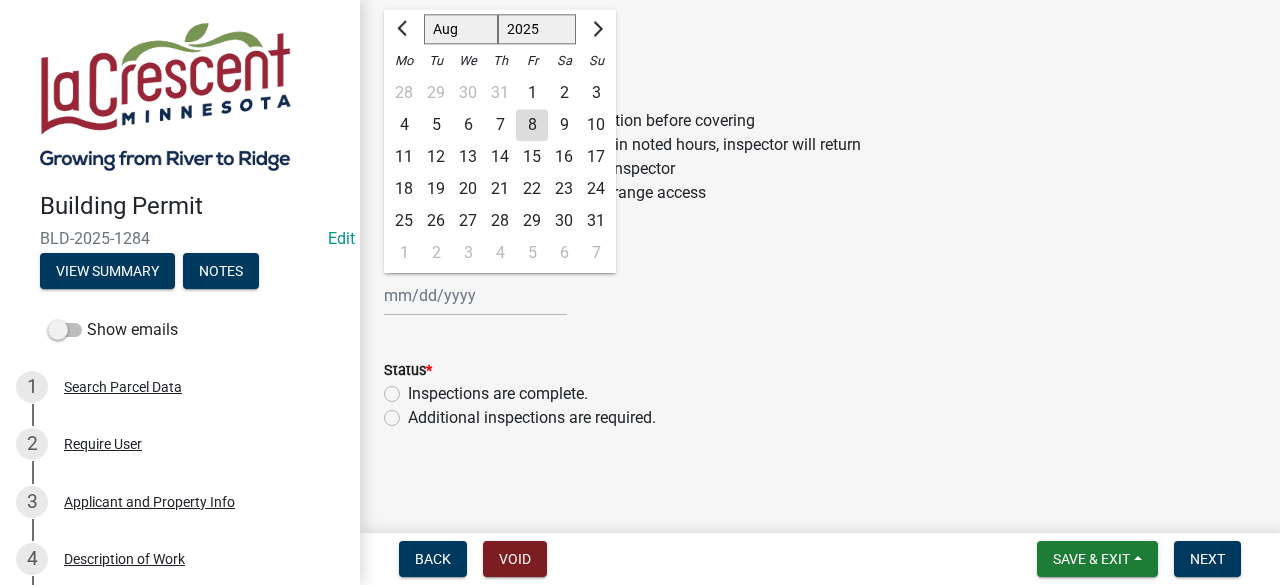 click on "8" 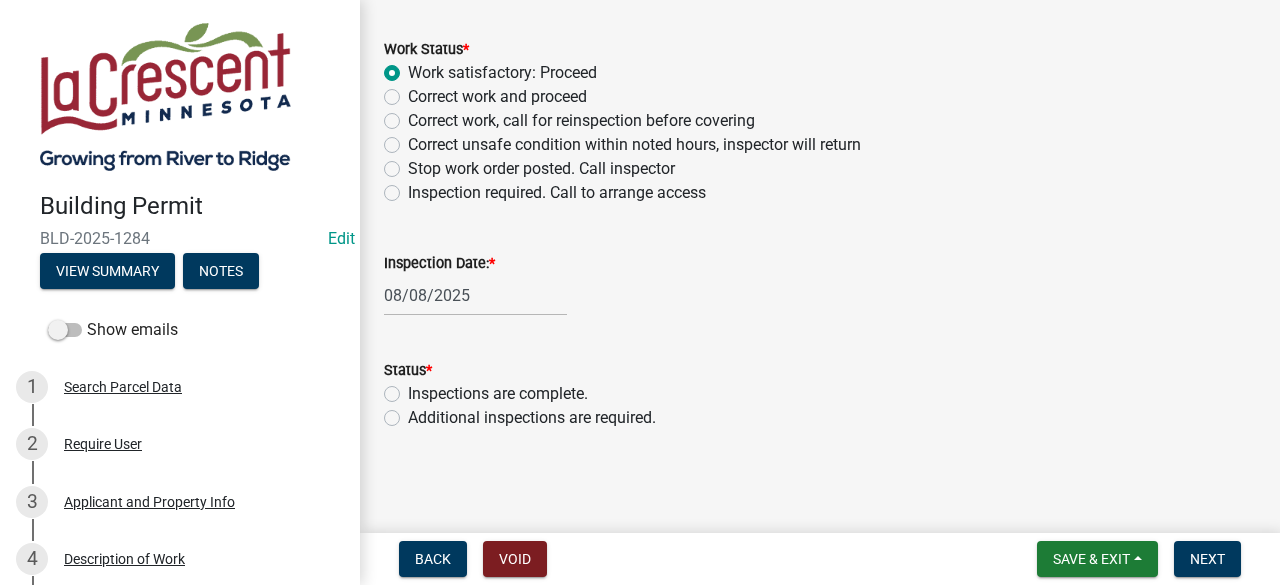 click on "Inspections are complete." 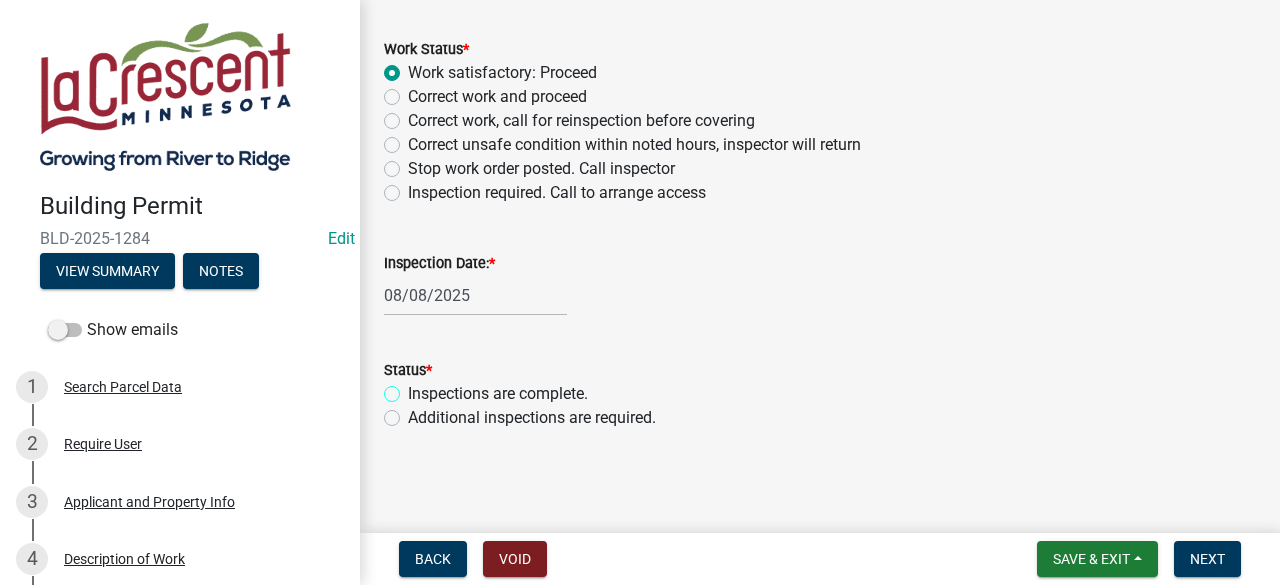 click on "Inspections are complete." at bounding box center (414, 388) 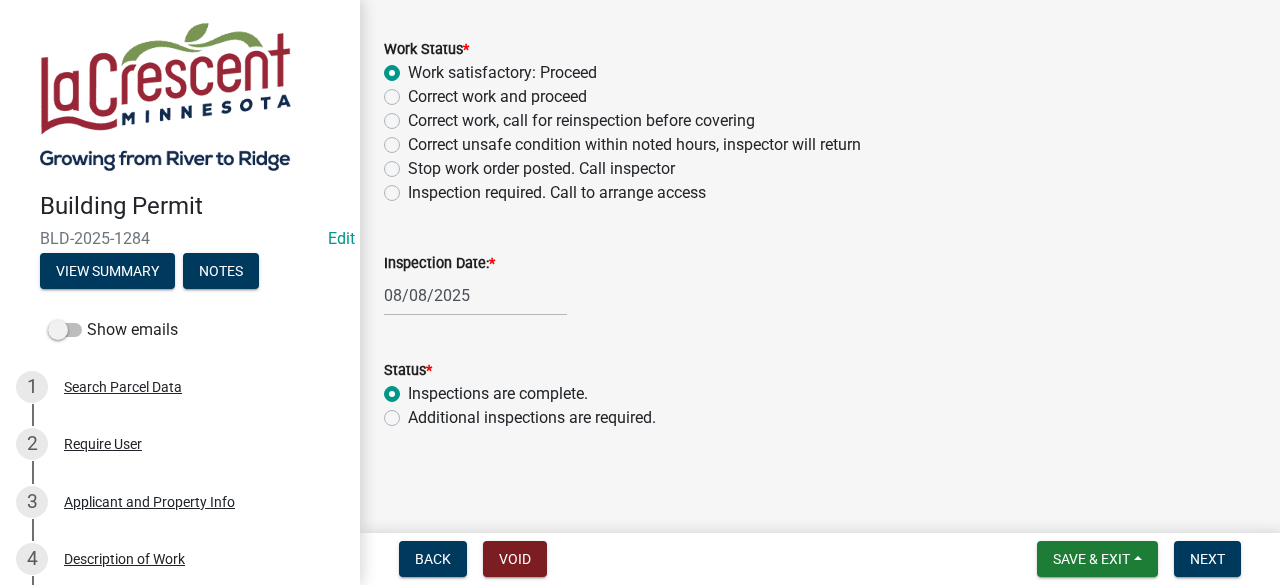 radio on "true" 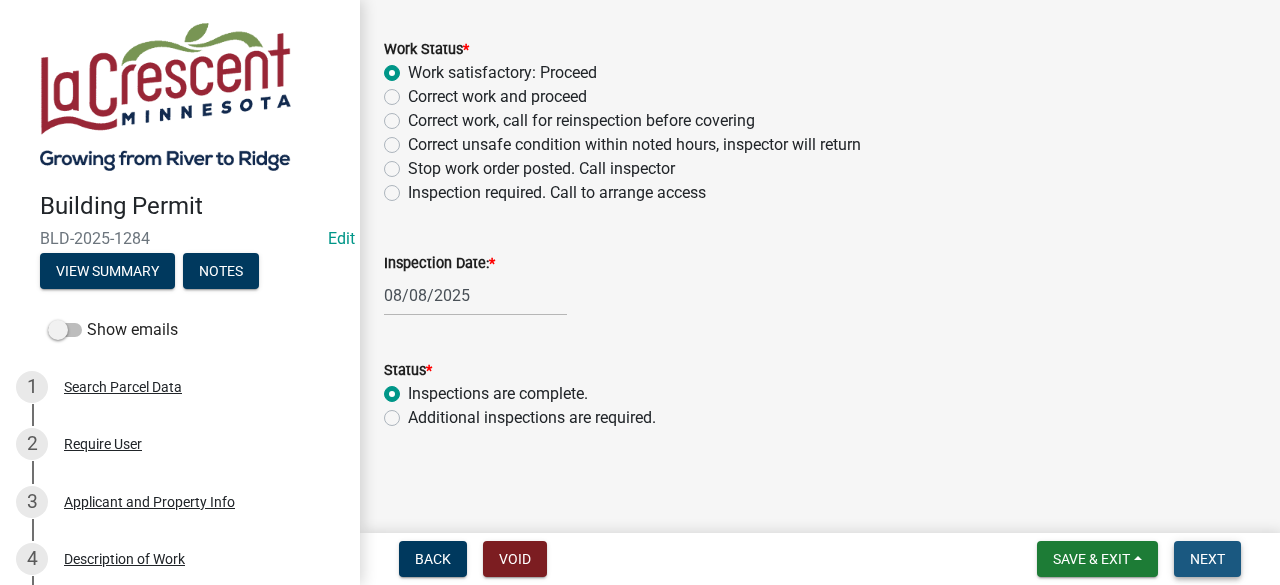 click on "Next" at bounding box center (1207, 559) 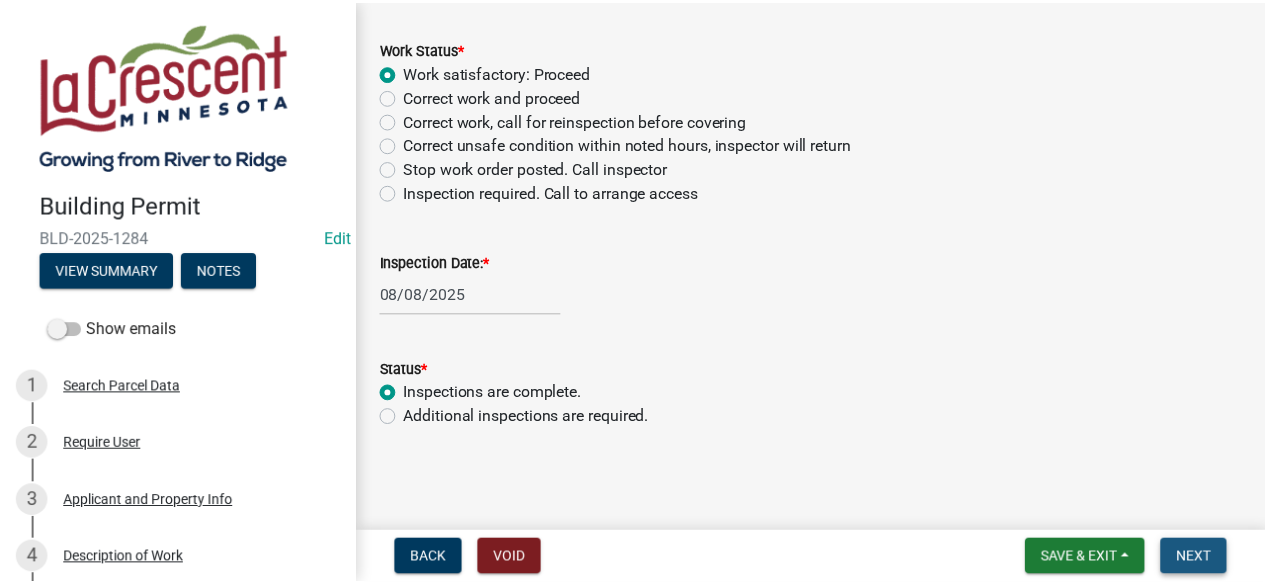 scroll, scrollTop: 0, scrollLeft: 0, axis: both 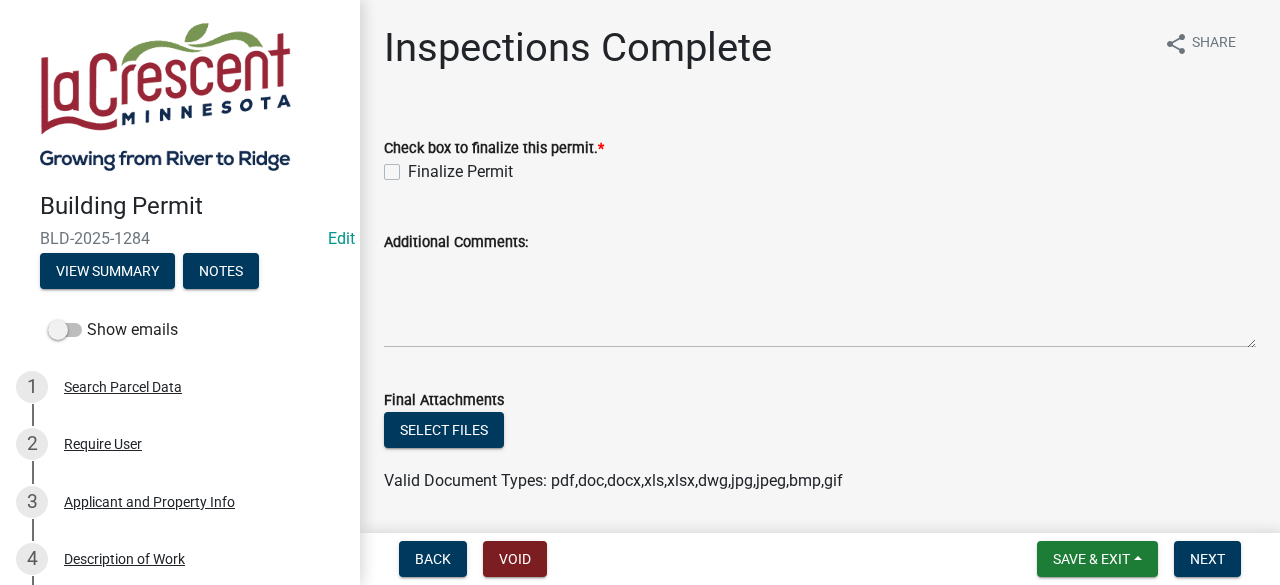 click on "Finalize Permit" 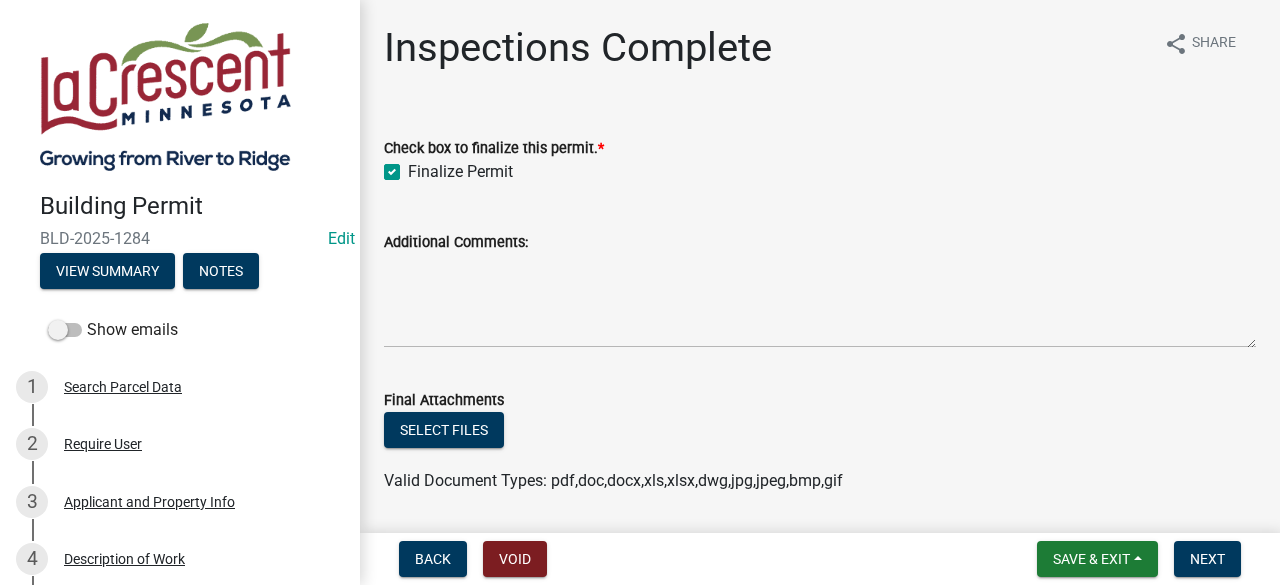 checkbox on "true" 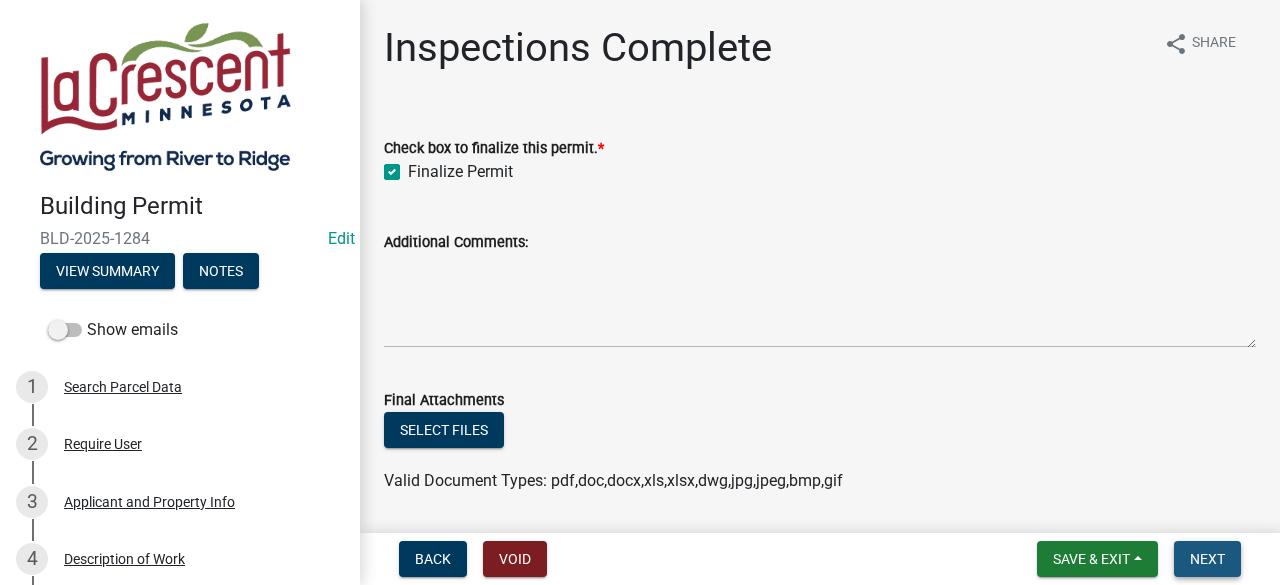 click on "Next" at bounding box center (1207, 559) 